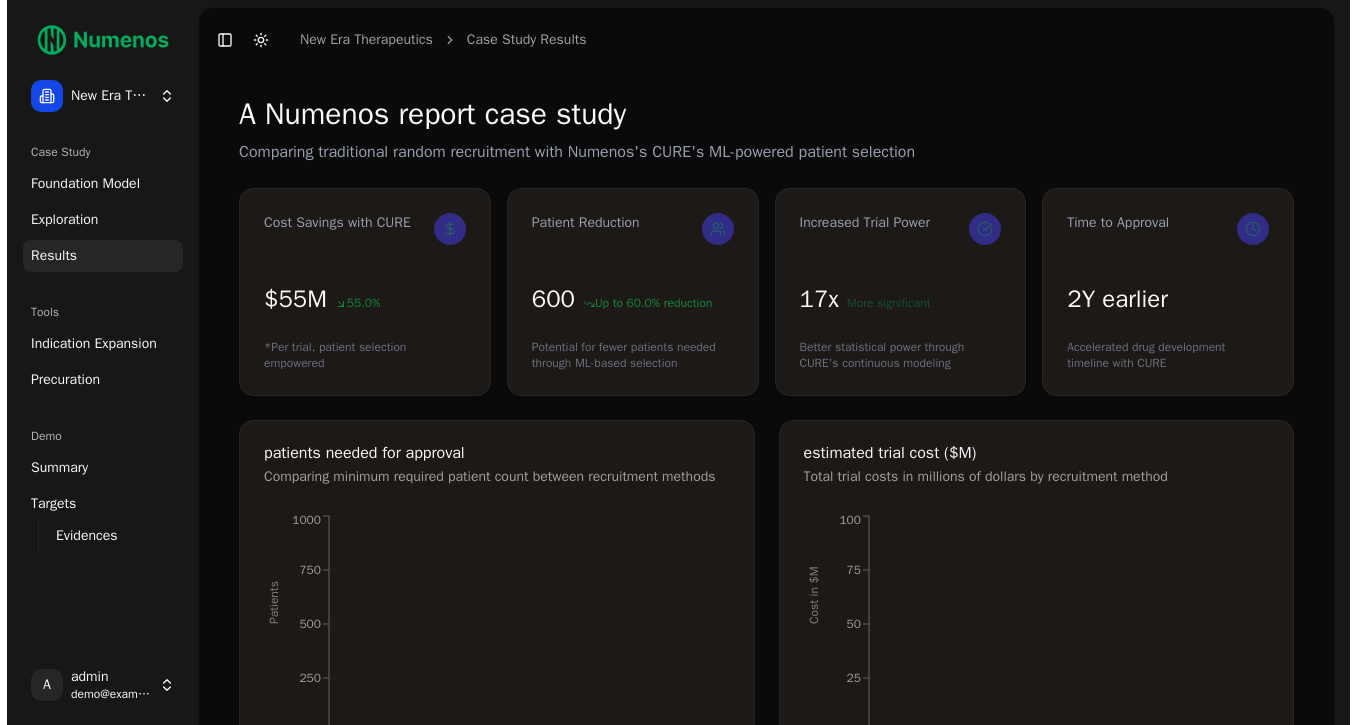 scroll, scrollTop: 0, scrollLeft: 0, axis: both 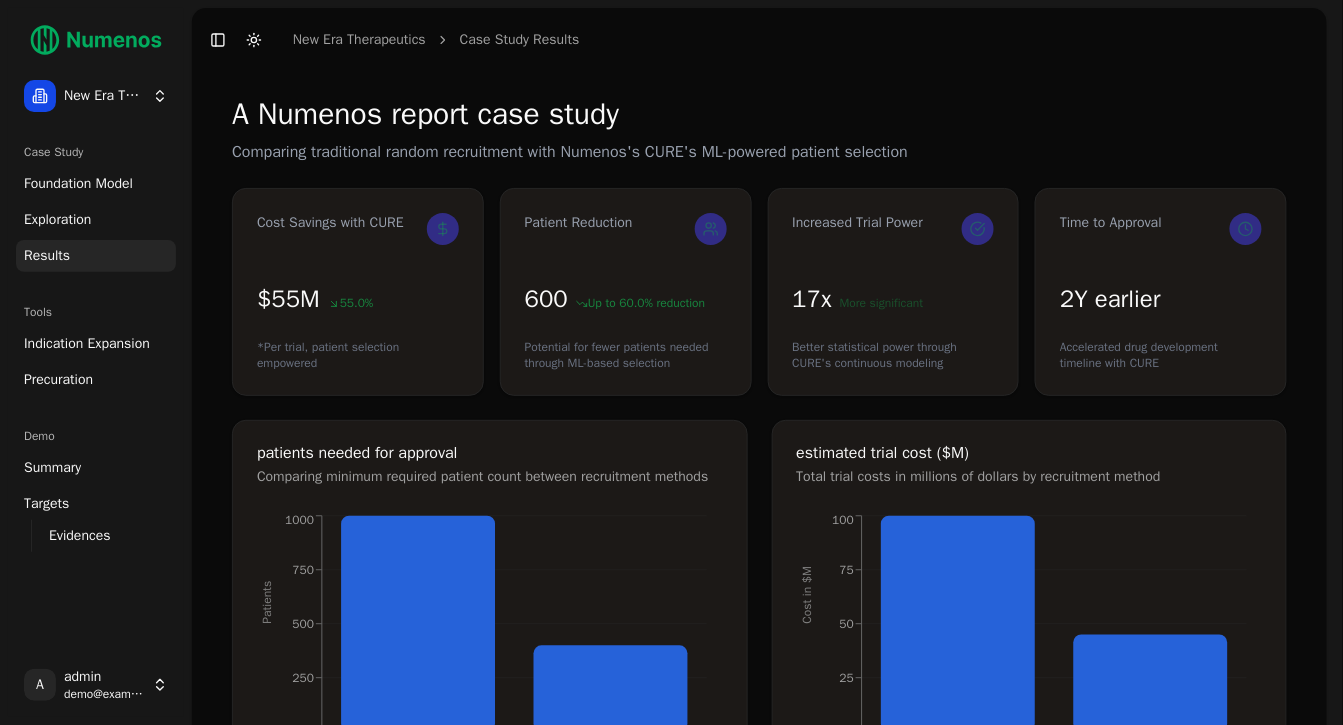 click on "Foundation Model" at bounding box center [78, 184] 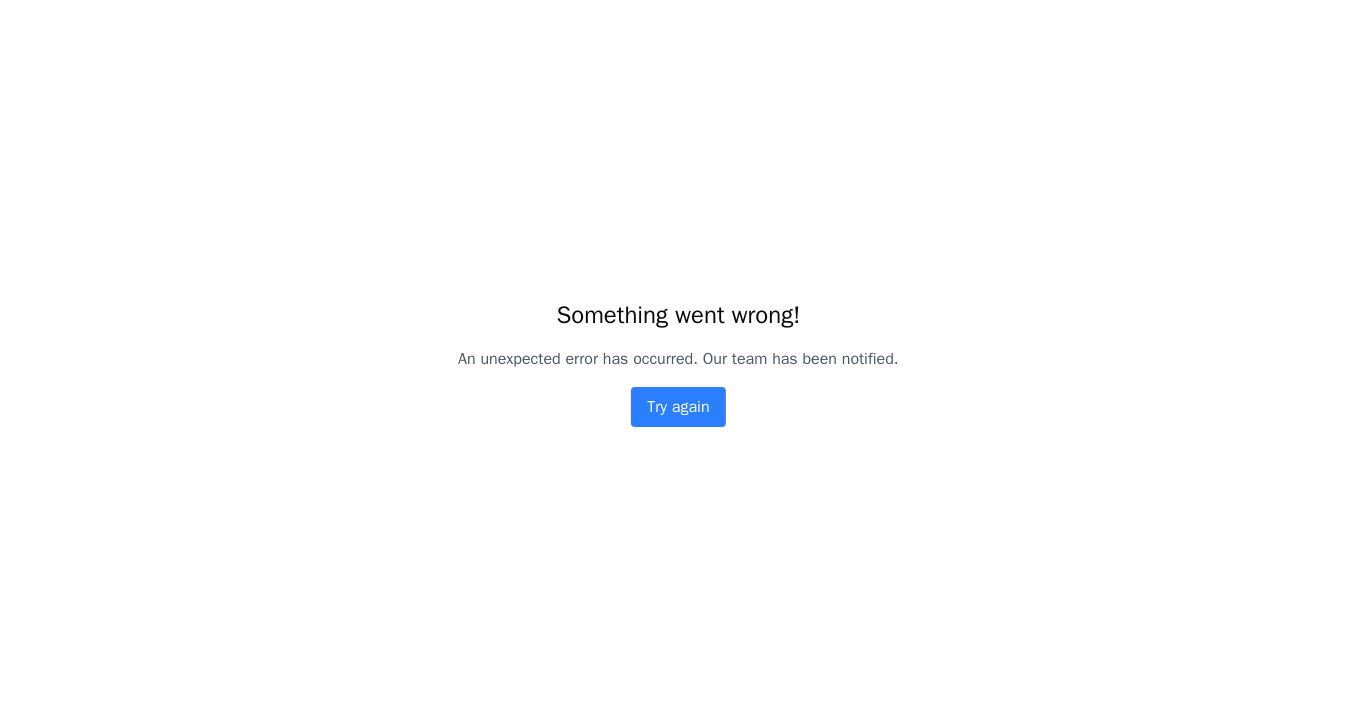 click on "Try again" at bounding box center (678, 407) 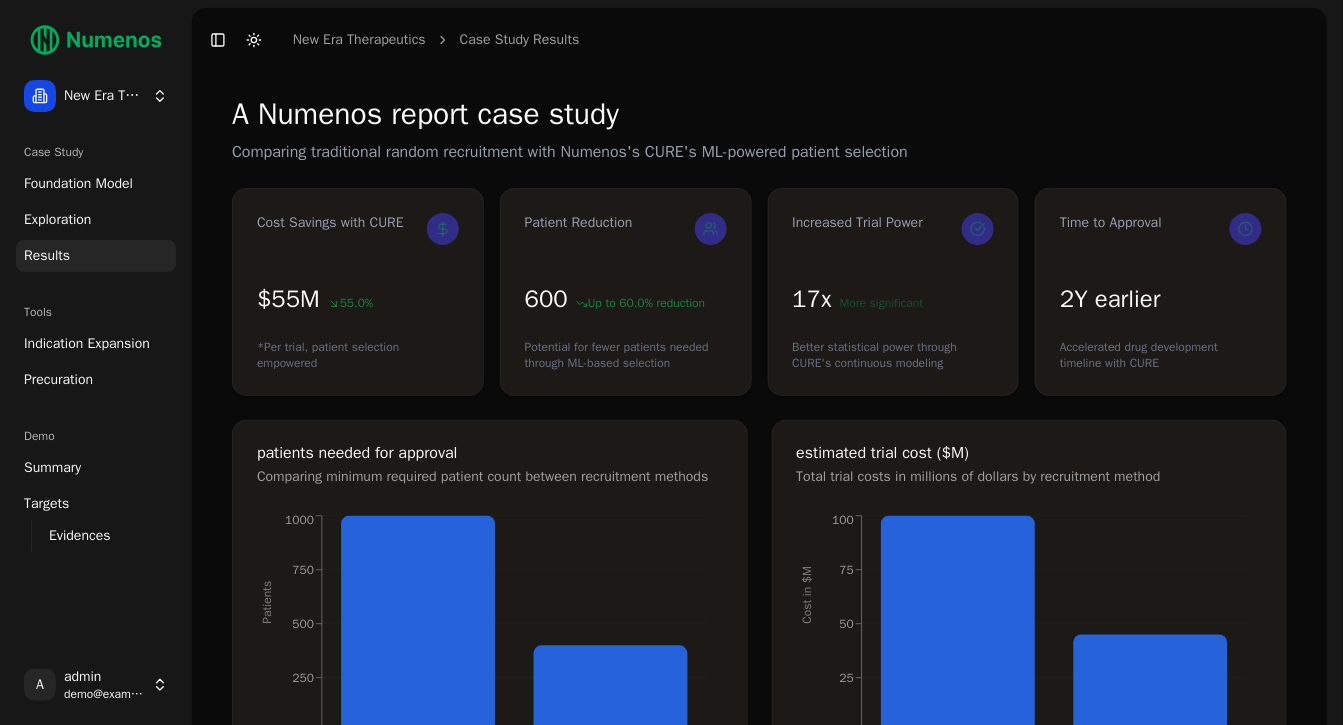 click on "Foundation Model" at bounding box center (78, 184) 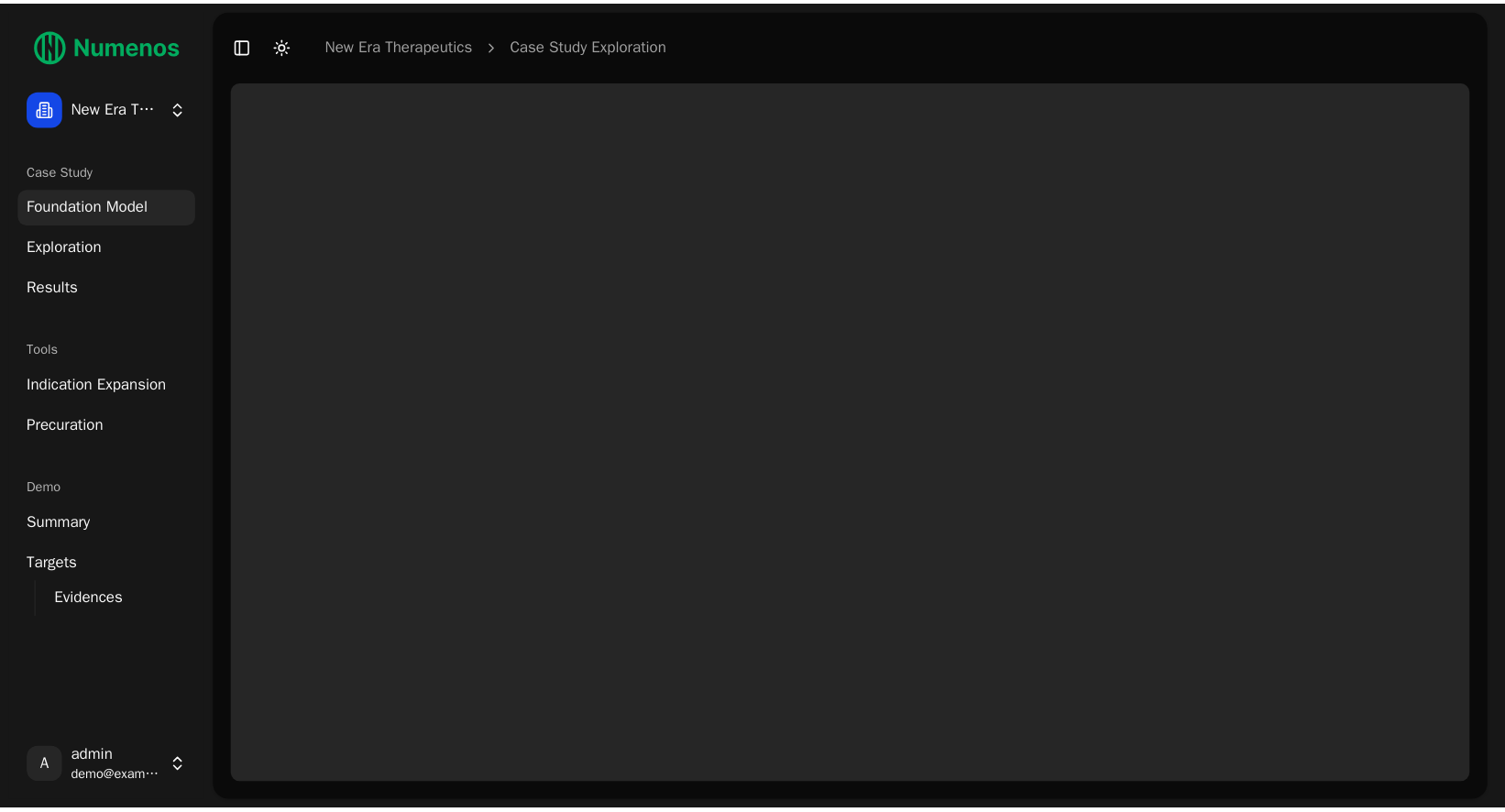 scroll, scrollTop: 0, scrollLeft: 0, axis: both 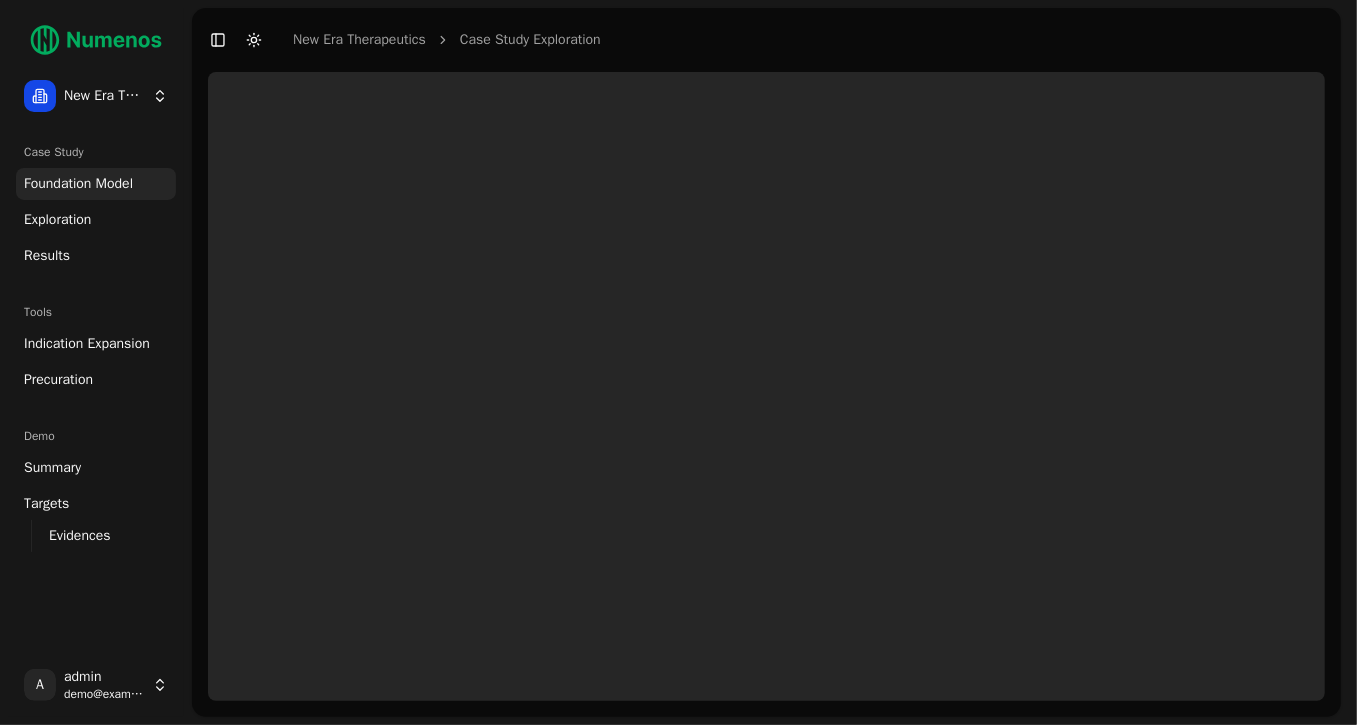 click on "Exploration" at bounding box center (57, 220) 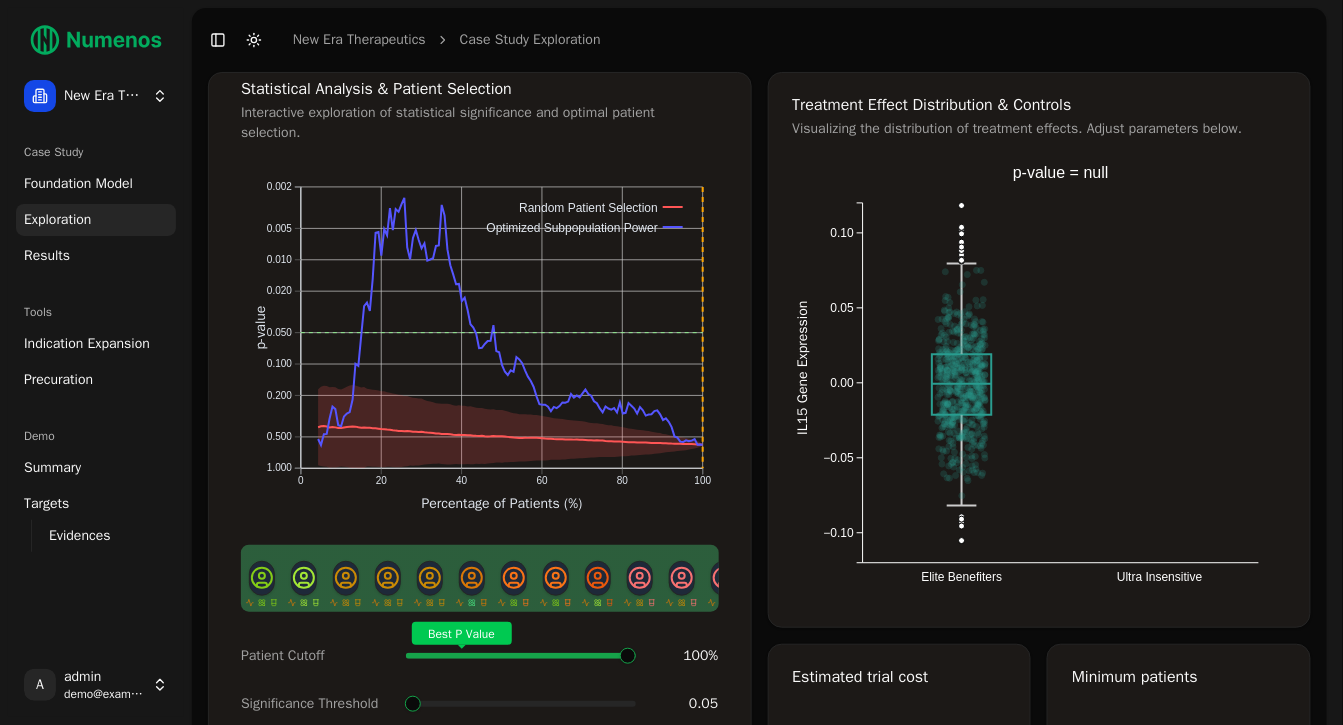 click on "Elite Benefiters Ultra Insensitive −0.10 −0.05 0.00 0.05 0.10 IL15 Gene Expression Value: 0.05 Value: 0.06 Value: 0.05 Value: 0.05 Value: 0.04 Value: 0.05 Value: 0.03 Value: 0.04 Value: 0.03 Value: 0.01 Value: 0.00 Value: 0.02 Value: 0.02 Value: -0.00 Value: 0.05 Value: 0.05 Value: 0.07 Value: 0.02 Value: 0.04 Value: 0.04 Value: 0.03 Value: 0.02 Value: 0.03 Value: 0.05 Value: 0.07 Value: 0.03 Value: 0.05 Value: 0.04 Value: 0.02 Value: 0.04 Value: 0.02 Value: 0.04 Value: 0.00 Value: 0.00 Value: 0.01 Value: 0.03 Value: 0.04 Value: -0.01 Value: 0.01 Value: 0.04 Value: 0.02 Value: 0.06 Value: 0.00 Value: 0.03 Value: 0.03 Value: 0.04 Value: 0.07 Value: 0.02 Value: 0.03 Value: 0.06 Value: 0.02 Value: 0.04 Value: 0.08 Value: 0.04 Value: 0.04 Value: 0.01 Value: 0.03 Value: 0.01 Value: 0.03 Value: 0.03 Value: 0.02 Value: -0.00 Value: 0.04 Value: 0.01 Value: 0.06 Value: 0.03 Value: 0.03 Value: 0.01 Value: 0.05 Value: 0.02 Value: 0.02 Value: 0.02 Value: 0.02 Value: -0.02 Value: 0.05 Value: 0.04 Value: 0.02" 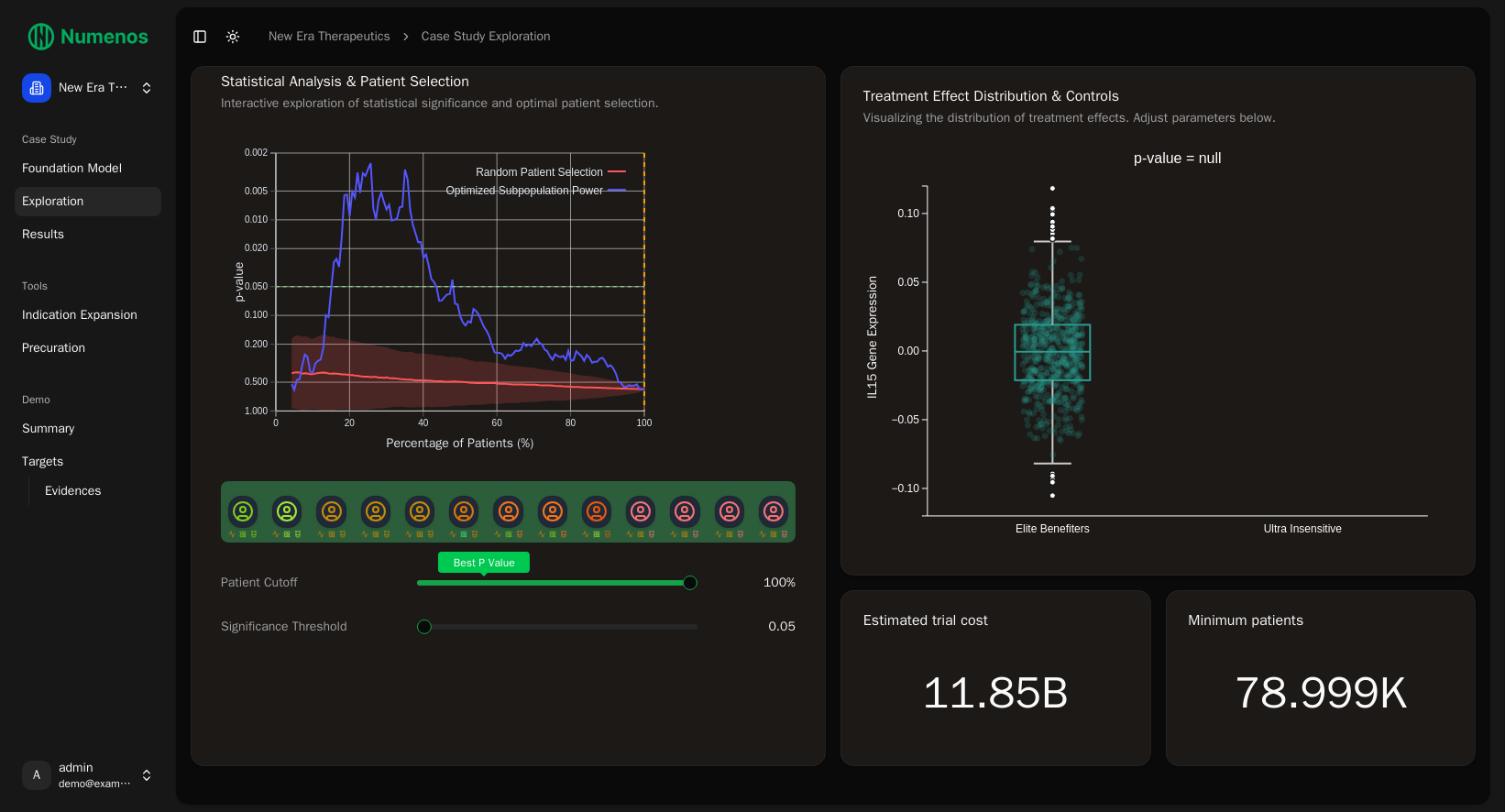 click on "Indication Expansion" at bounding box center [88, 315] 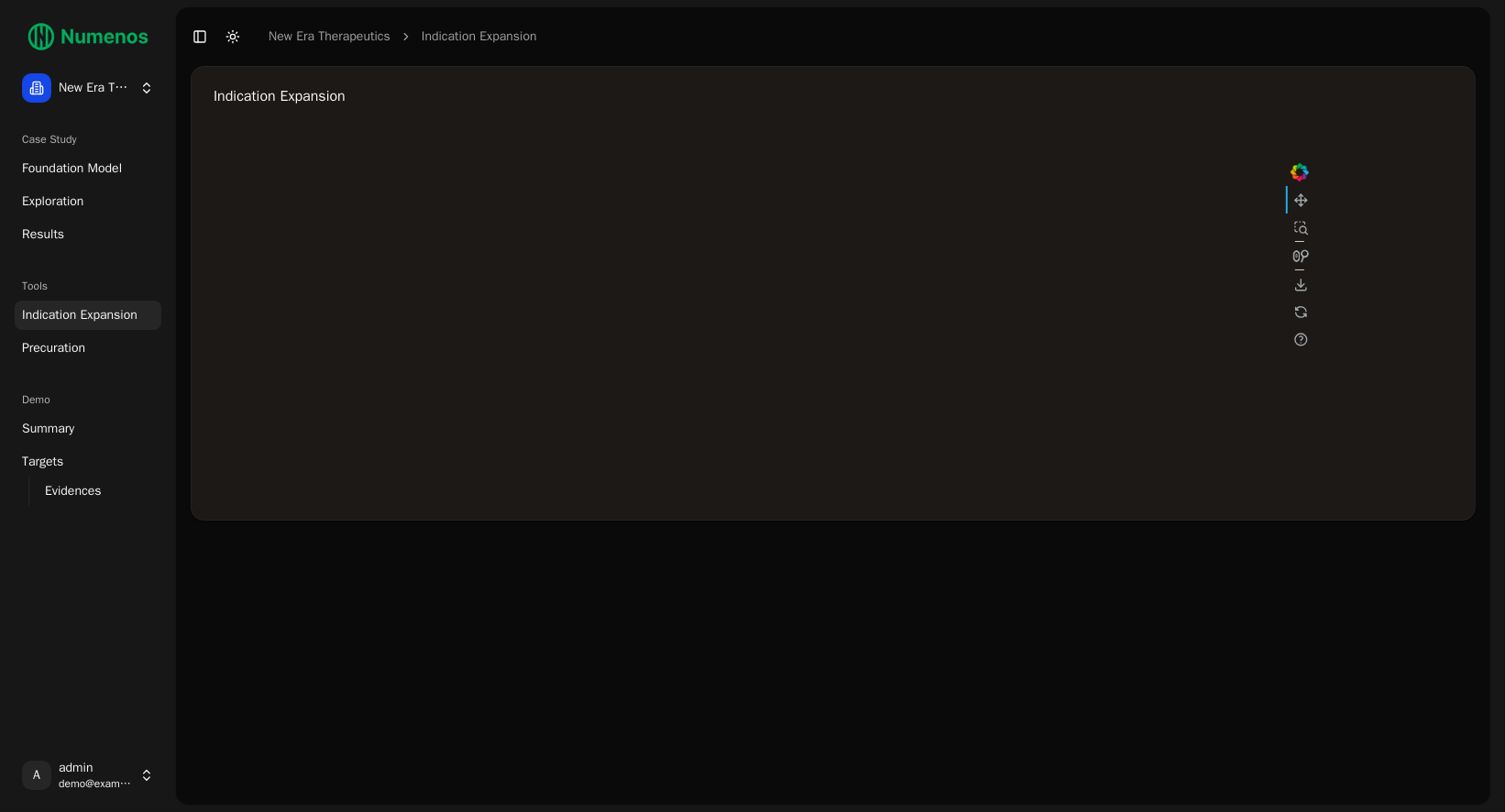 click on "Precuration" at bounding box center [53, 348] 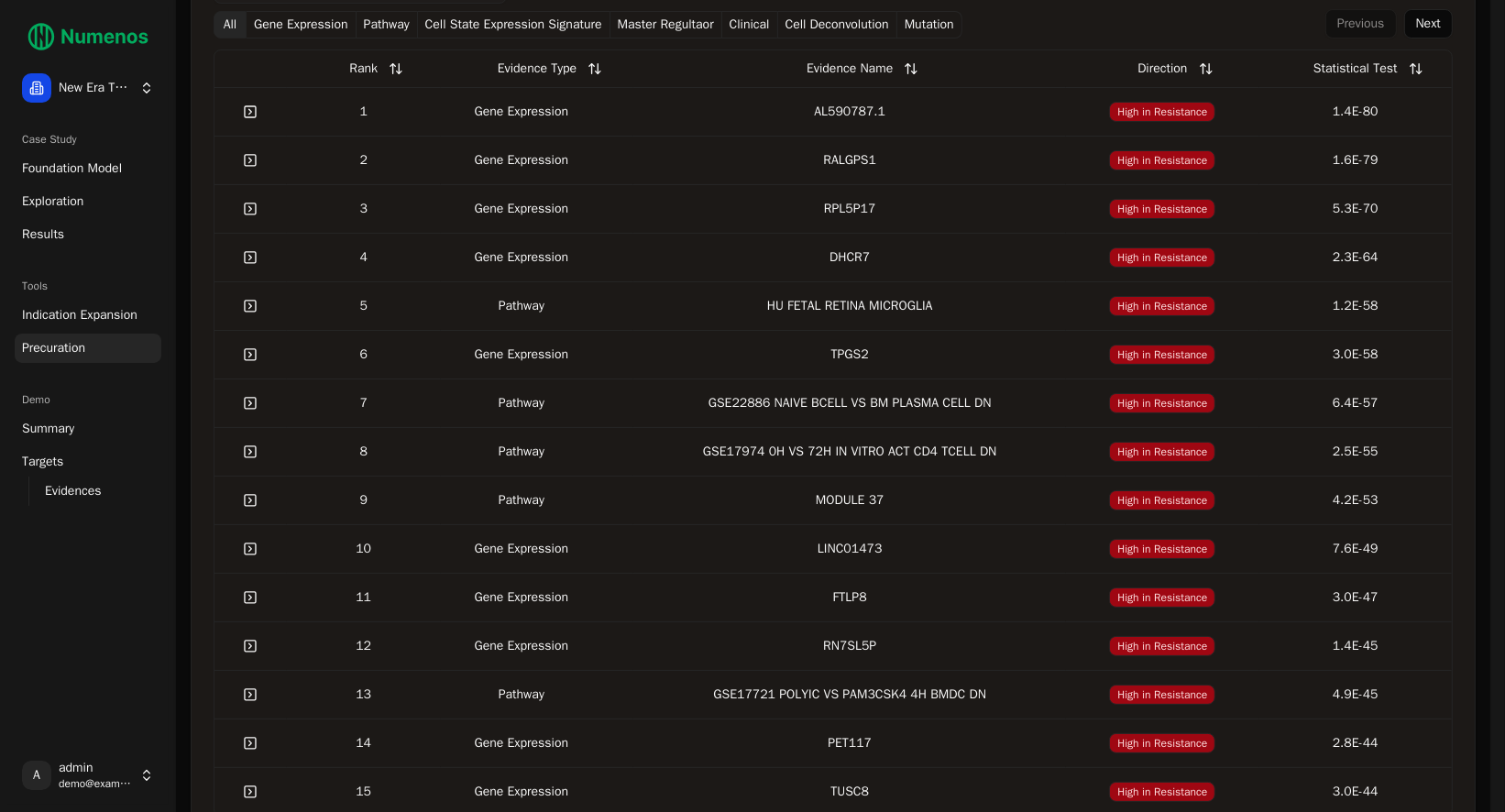 scroll, scrollTop: 0, scrollLeft: 0, axis: both 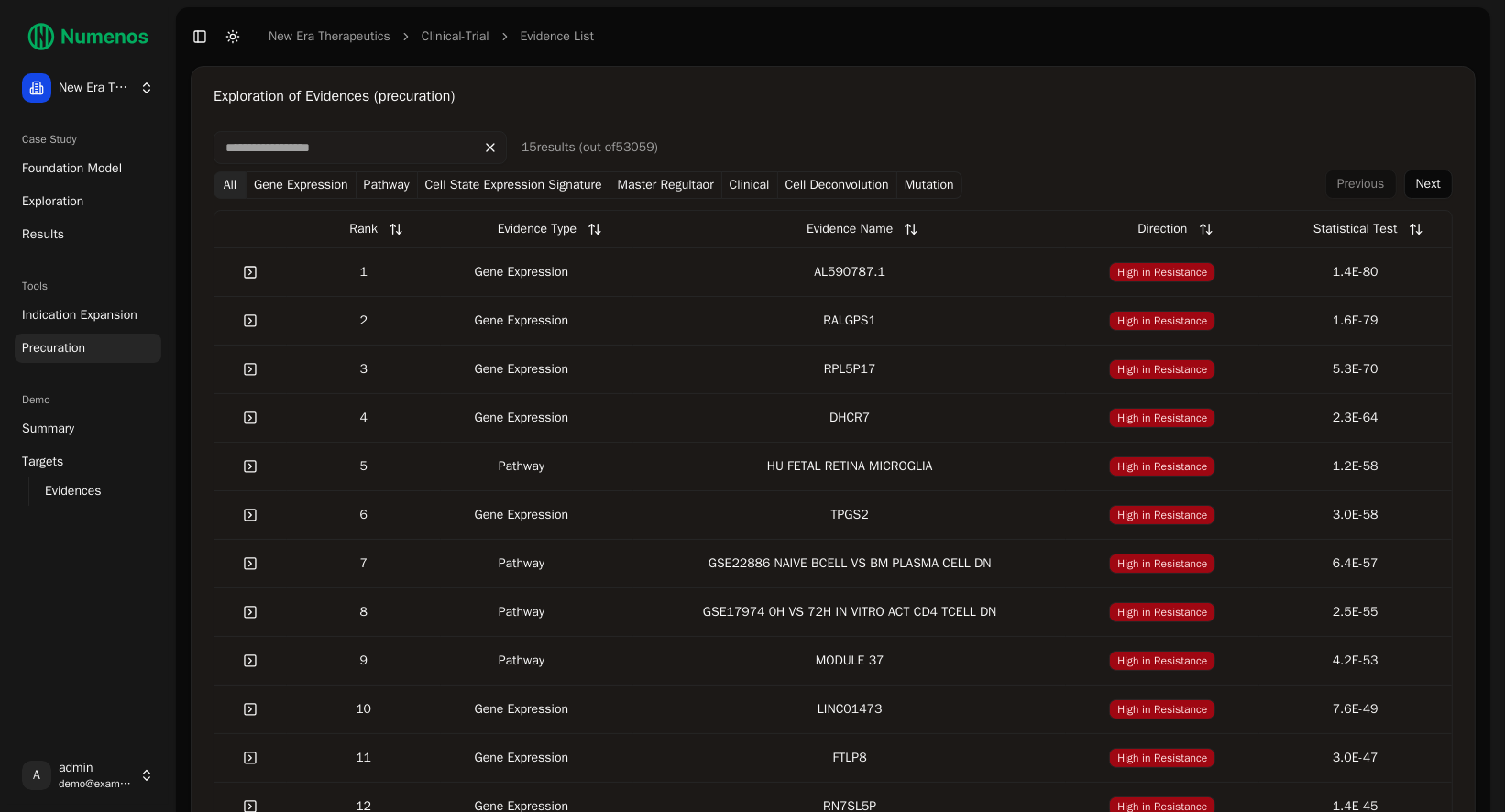 click at bounding box center [360, 148] 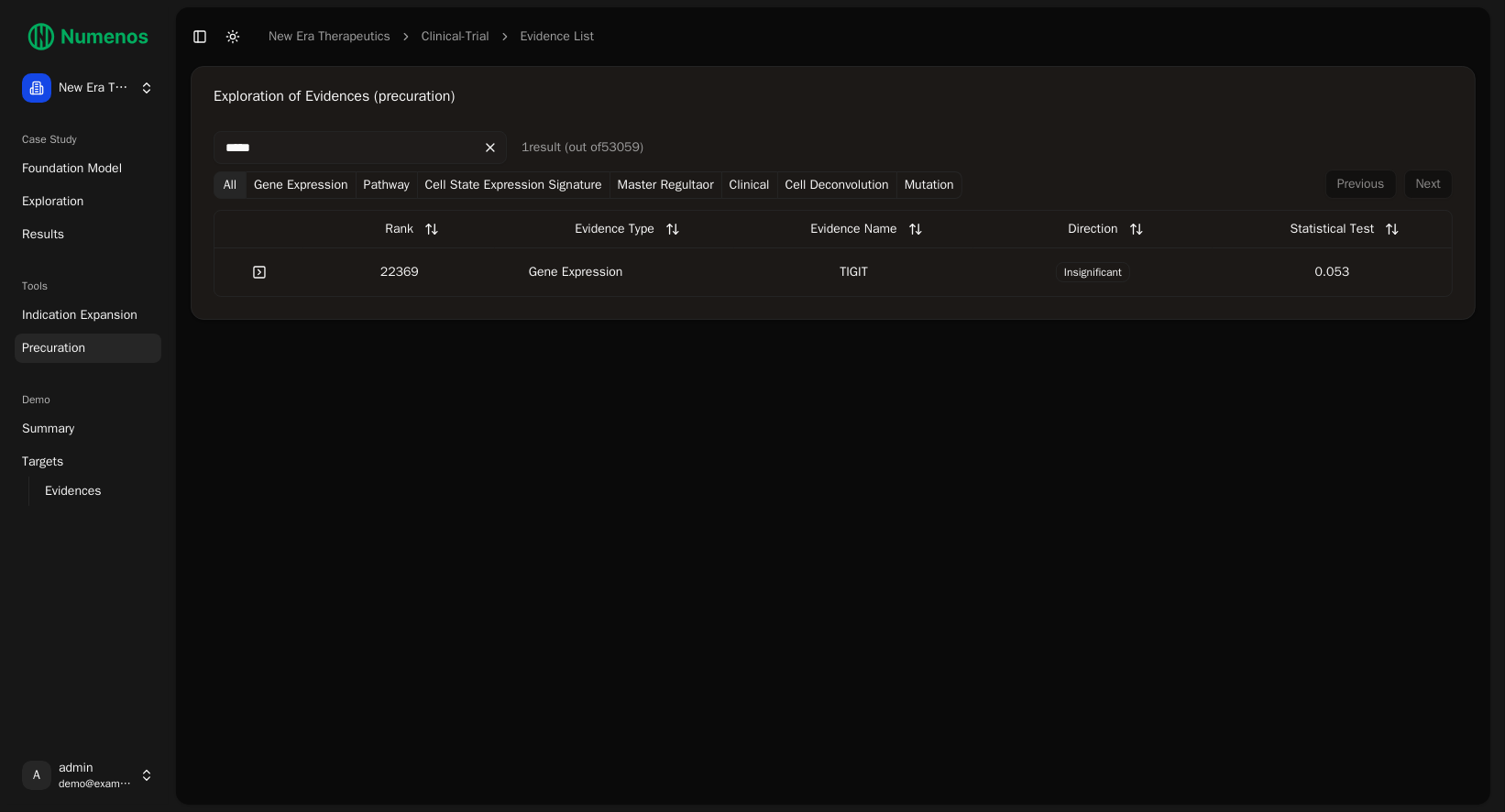 type on "*****" 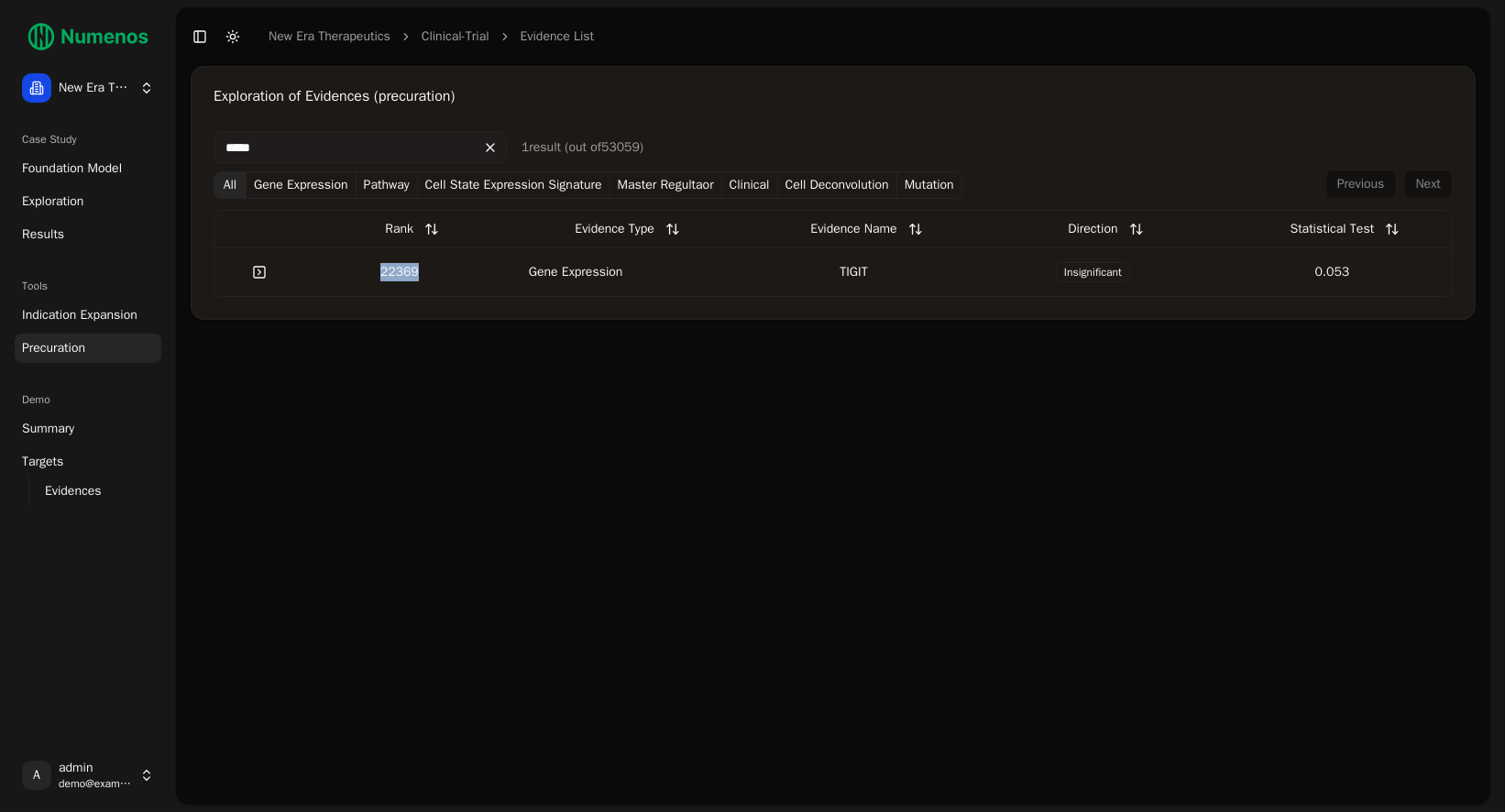 click on "22369" at bounding box center (399, 272) 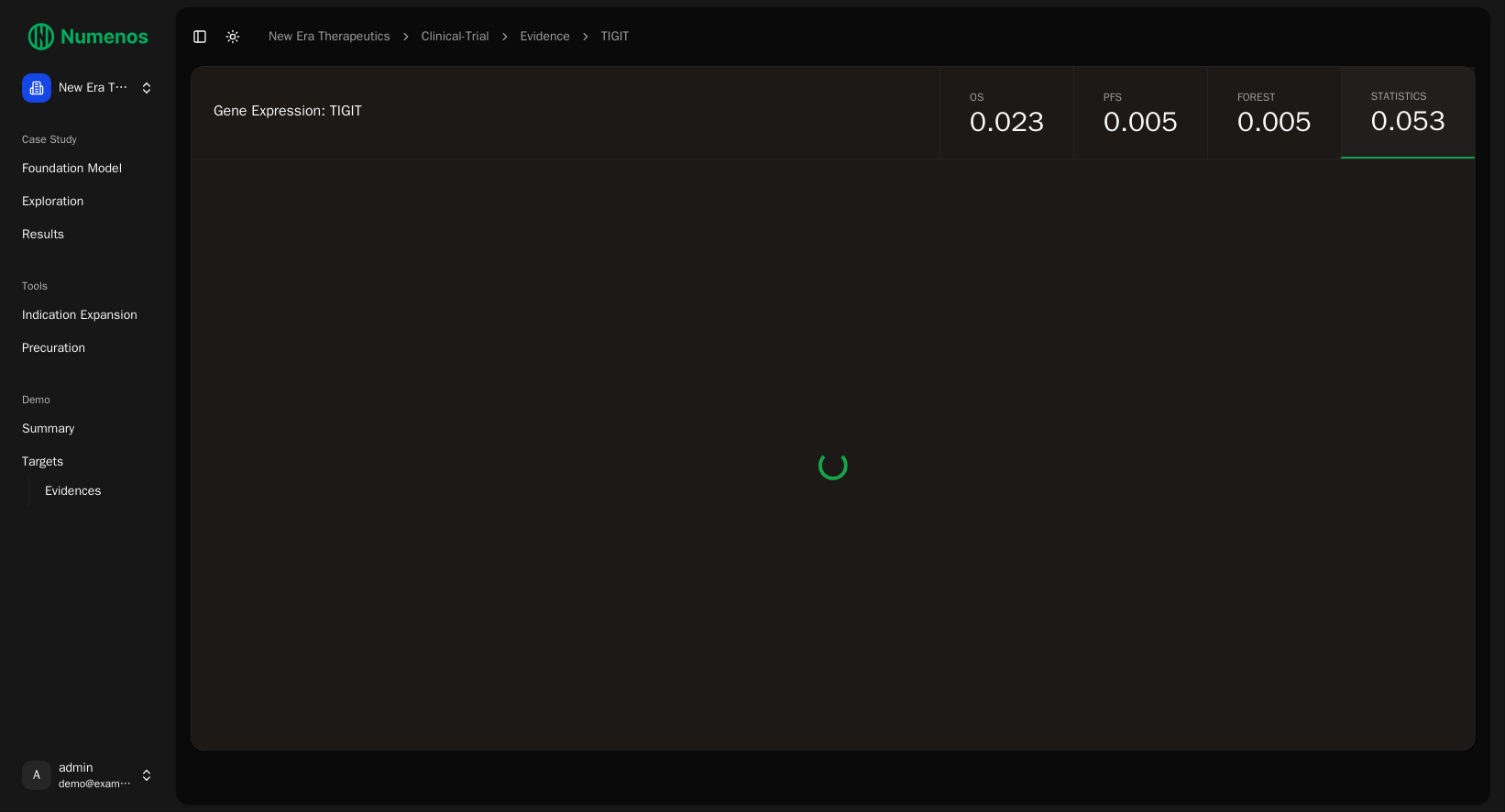 click on "Gene Expression: TIGIT" at bounding box center [563, 113] 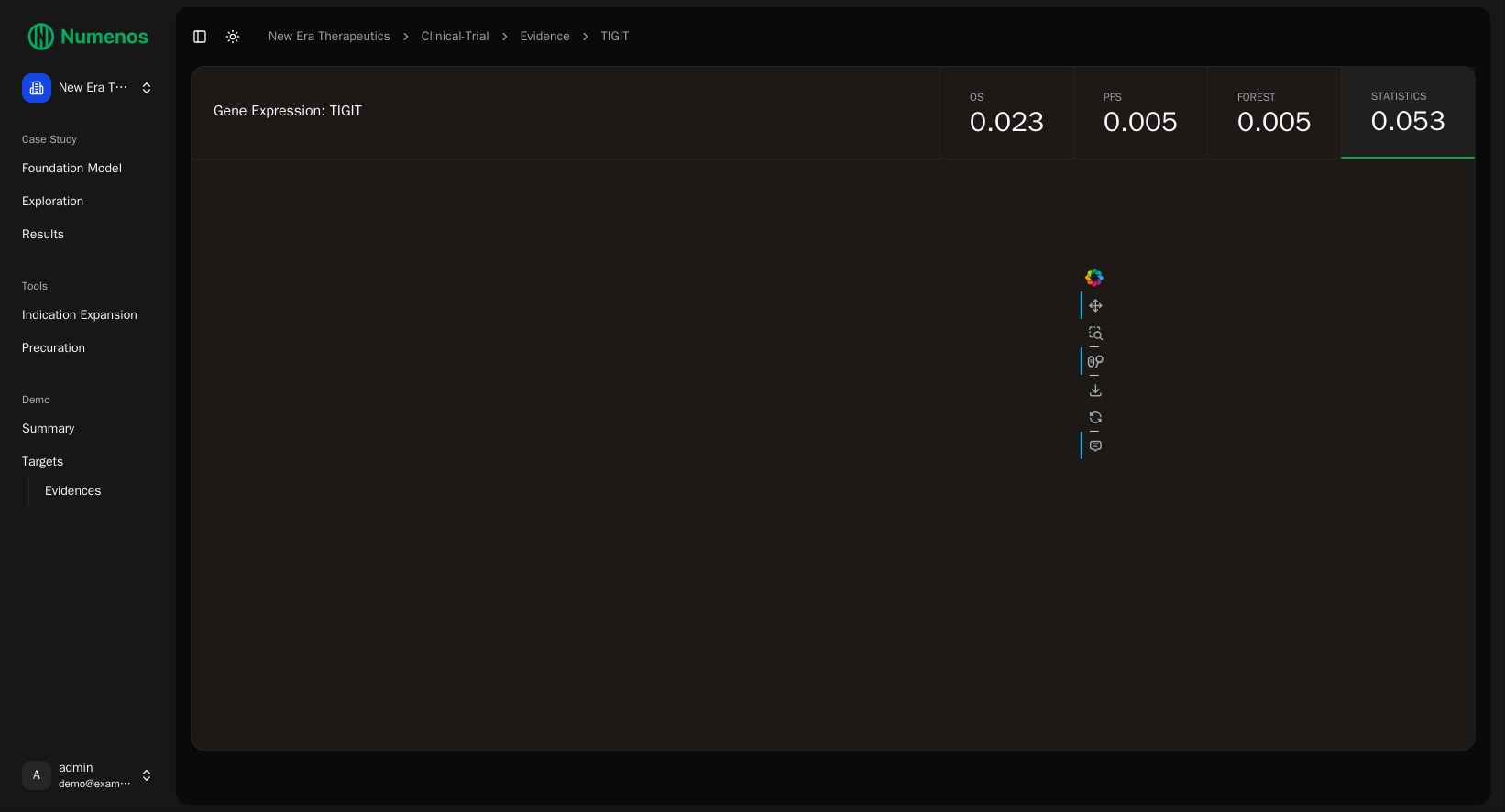 click on "Evidence" at bounding box center [545, 37] 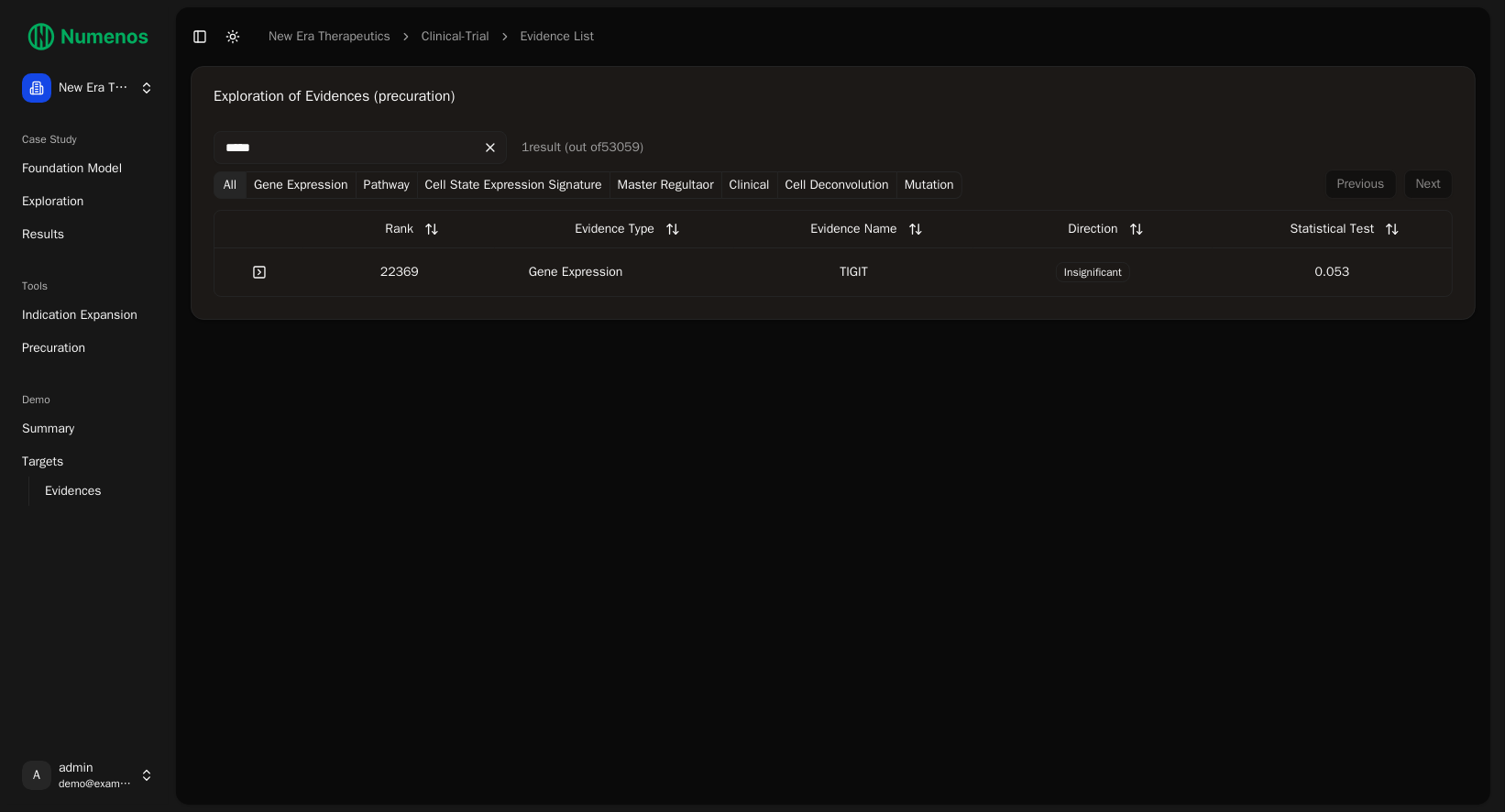 click on "*****" at bounding box center [360, 148] 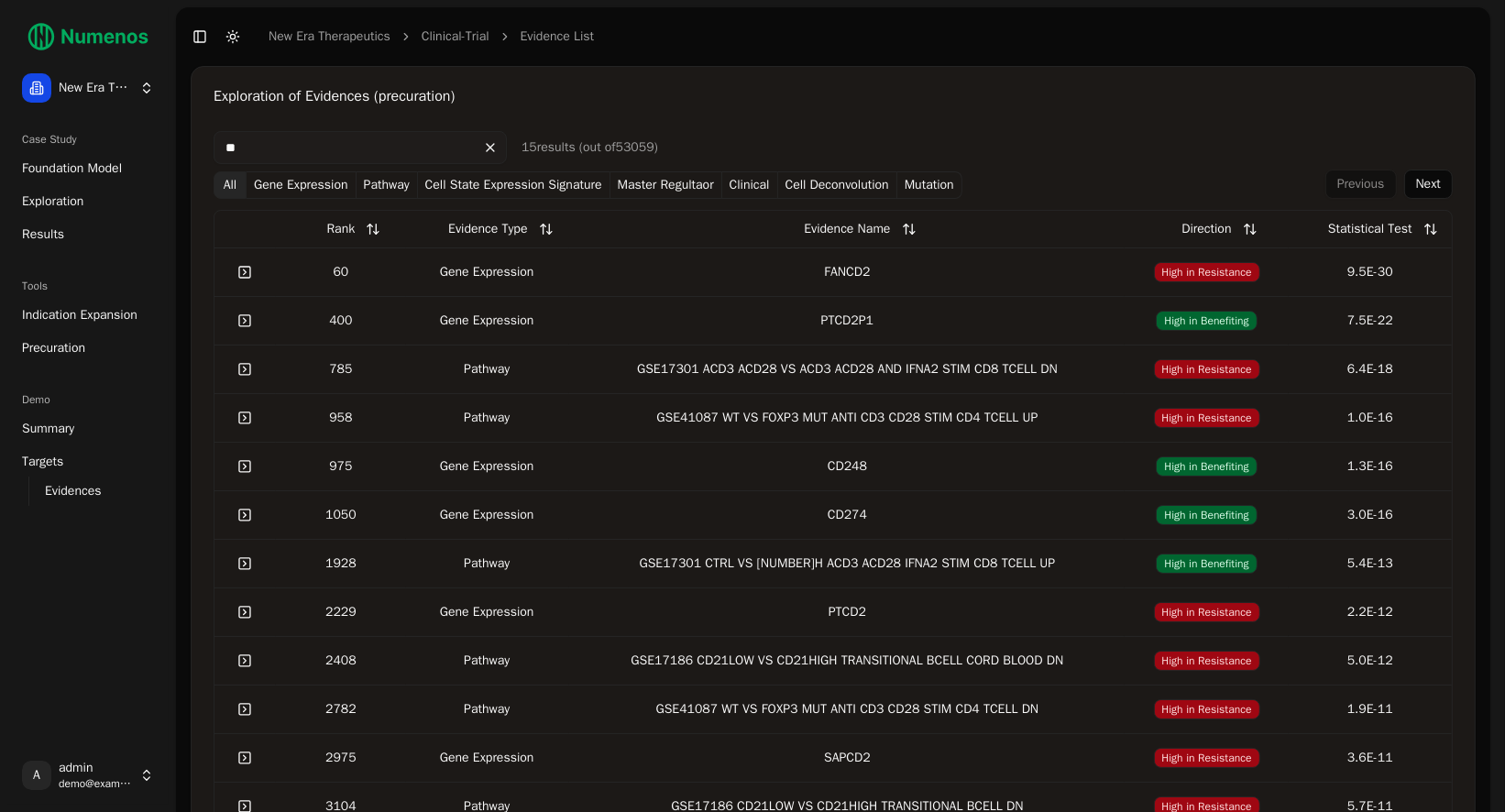 type on "*" 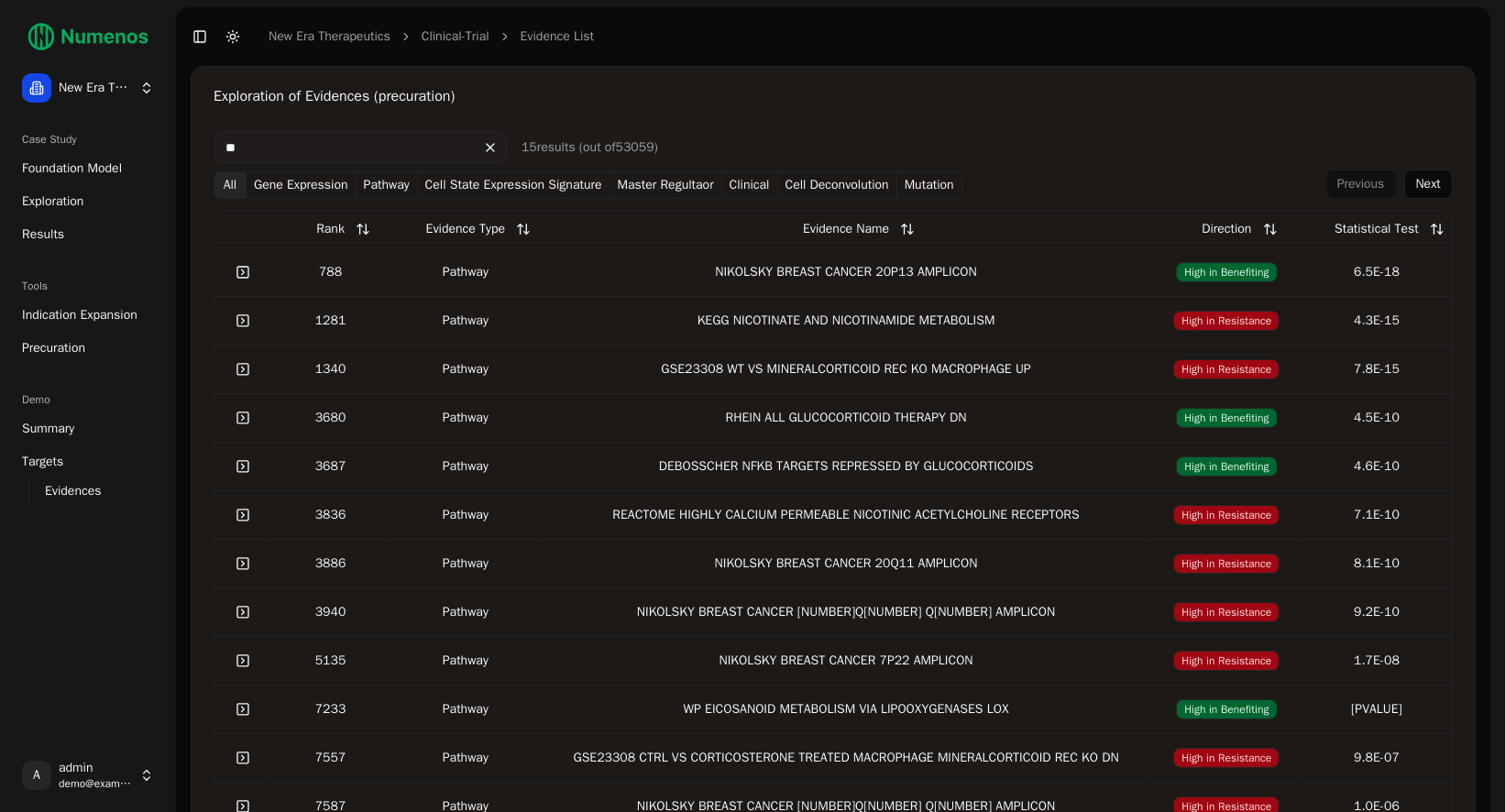 type on "*" 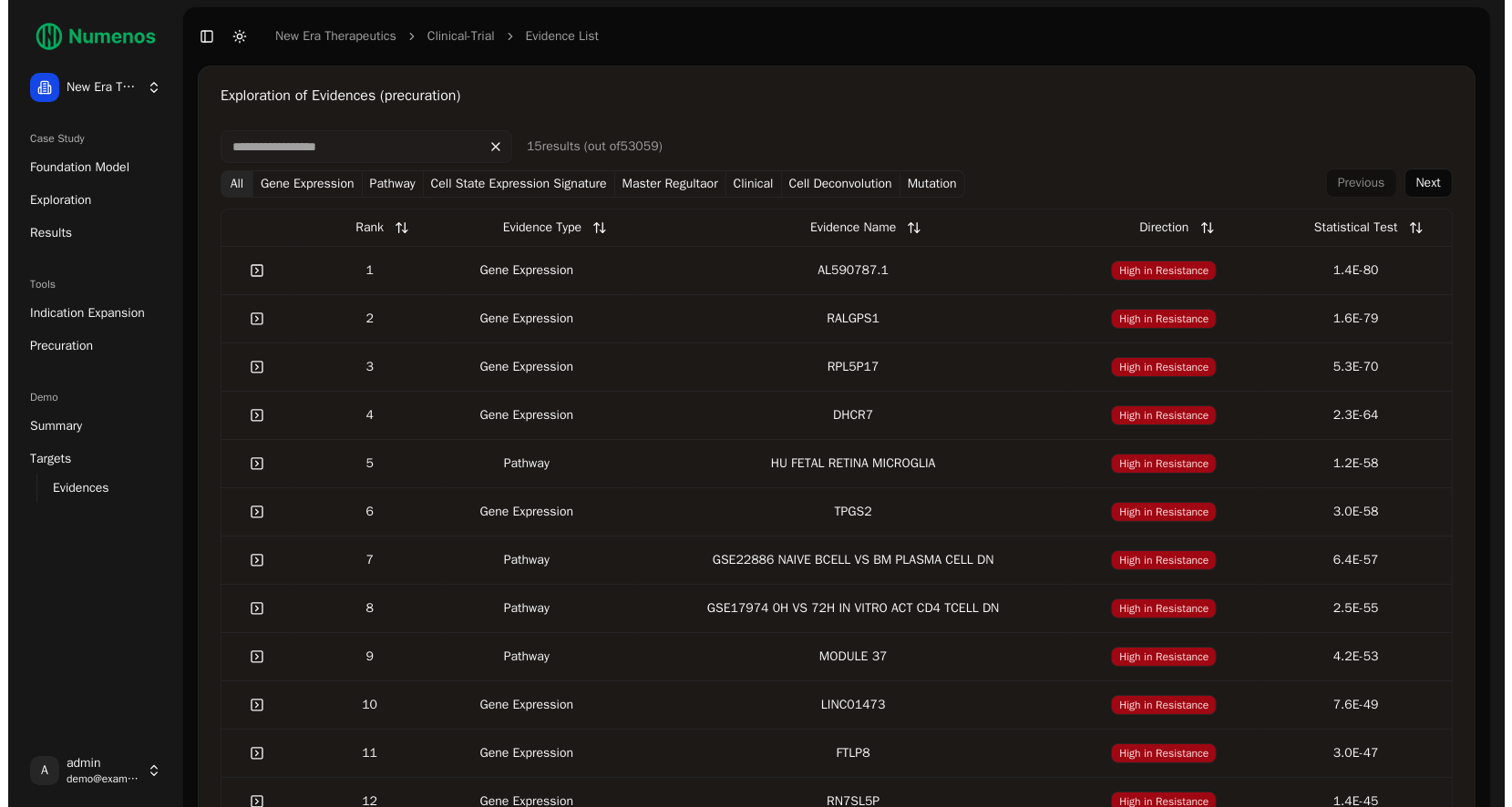 scroll, scrollTop: 242, scrollLeft: 0, axis: vertical 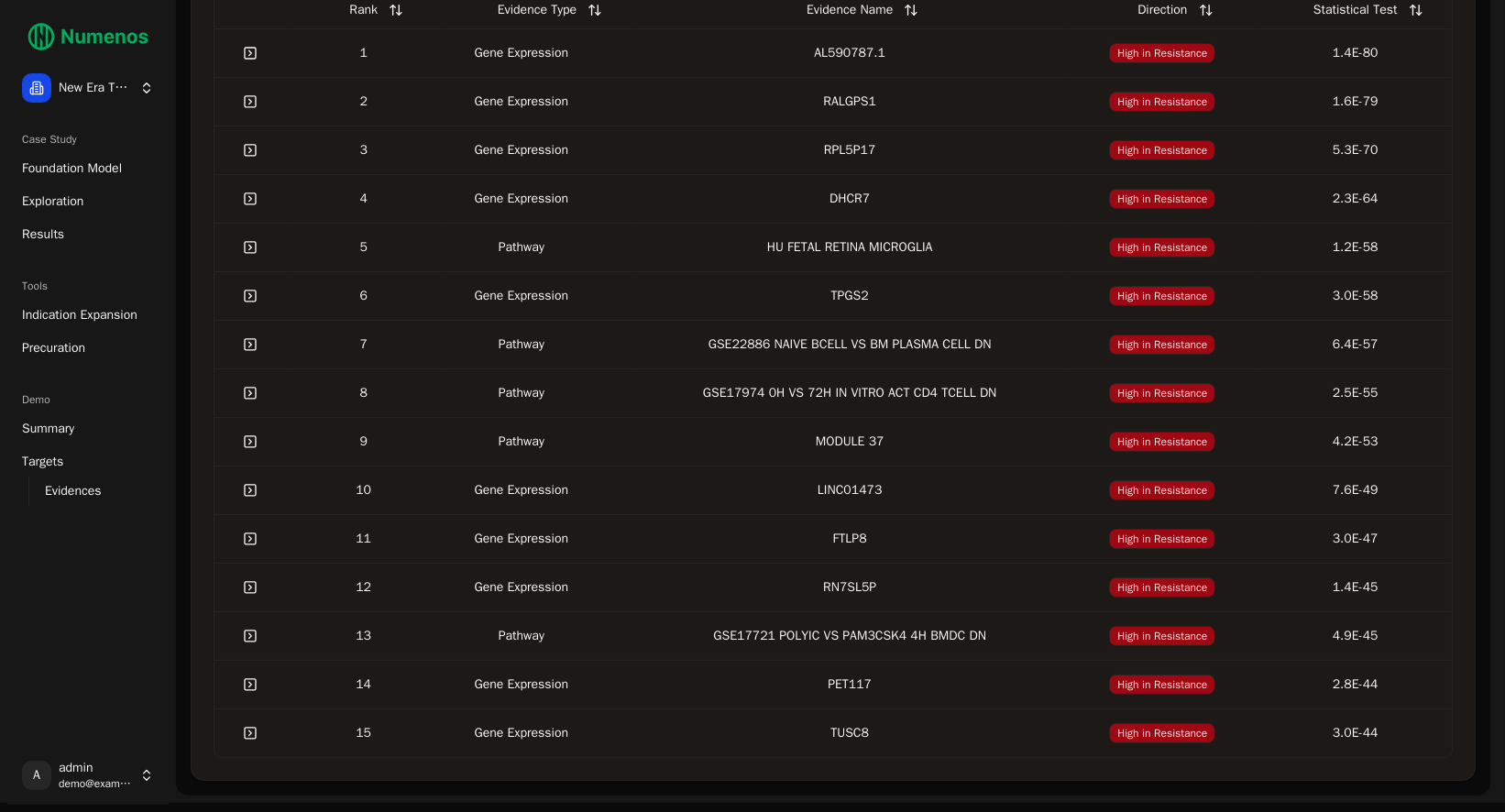 click on "New Era Therapeutics Case Study Foundation Model Exploration Results Tools Indication Expansion Precuration Demo Summary Targets Evidences Exploration Mutations Summary Correlation Evidence A admin [EMAIL] Toggle Sidebar Toggle Dark Mode New Era Therapeutics Clinical-Trial Evidence list Exploration of Evidences (precuration) [NUMBER]  result s   (out of  [NUMBER]) All Gene Expression Pathway Cell State Expression Signature Master Regultaor Clinical Cell Deconvolution mutation Previous Next Rank Evidence Type Evidence Name Direction Statistical Test [NUMBER] Gene Expression AL590787.1 High in Resistance [PVALUE] [NUMBER] Gene Expression RALGPS1 High in Resistance [PVALUE] [NUMBER] Gene Expression RPL5P17 High in Resistance [PVALUE] [NUMBER] Gene Expression DHCR7 High in Resistance [PVALUE] [NUMBER] Pathway HU FETAL RETINA MICROGLIA High in Resistance [PVALUE] [NUMBER] Gene Expression TPGS2 High in Resistance [PVALUE] [NUMBER] Pathway GSE22886 NAIVE BCELL VS BM PLASMA CELL DN High in Resistance [PVALUE] [NUMBER] Pathway GSE17974 0H VS 72H IN VITRO ACT CD4 TCELL DN [PVALUE]" at bounding box center [752, 291] 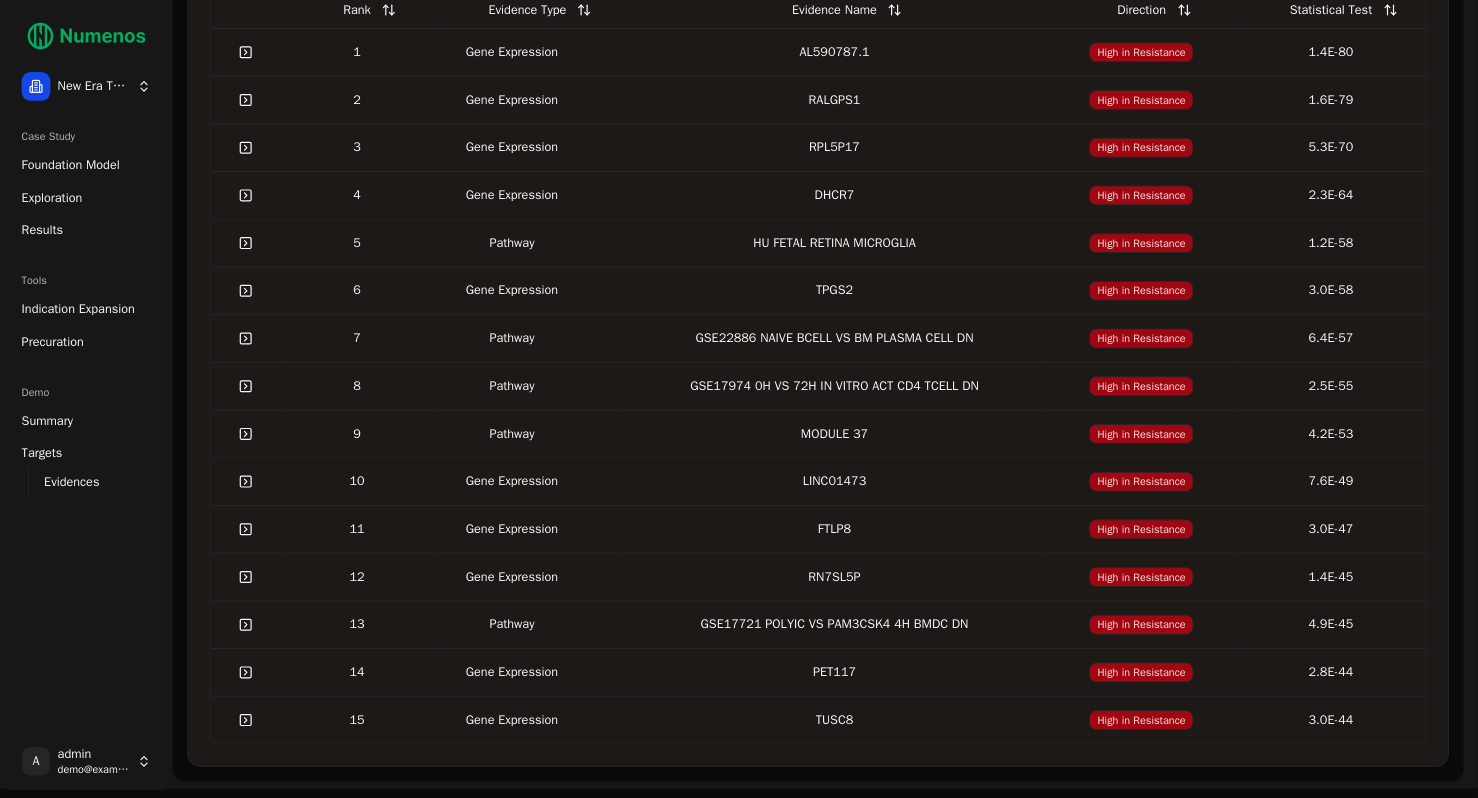 scroll, scrollTop: 0, scrollLeft: 0, axis: both 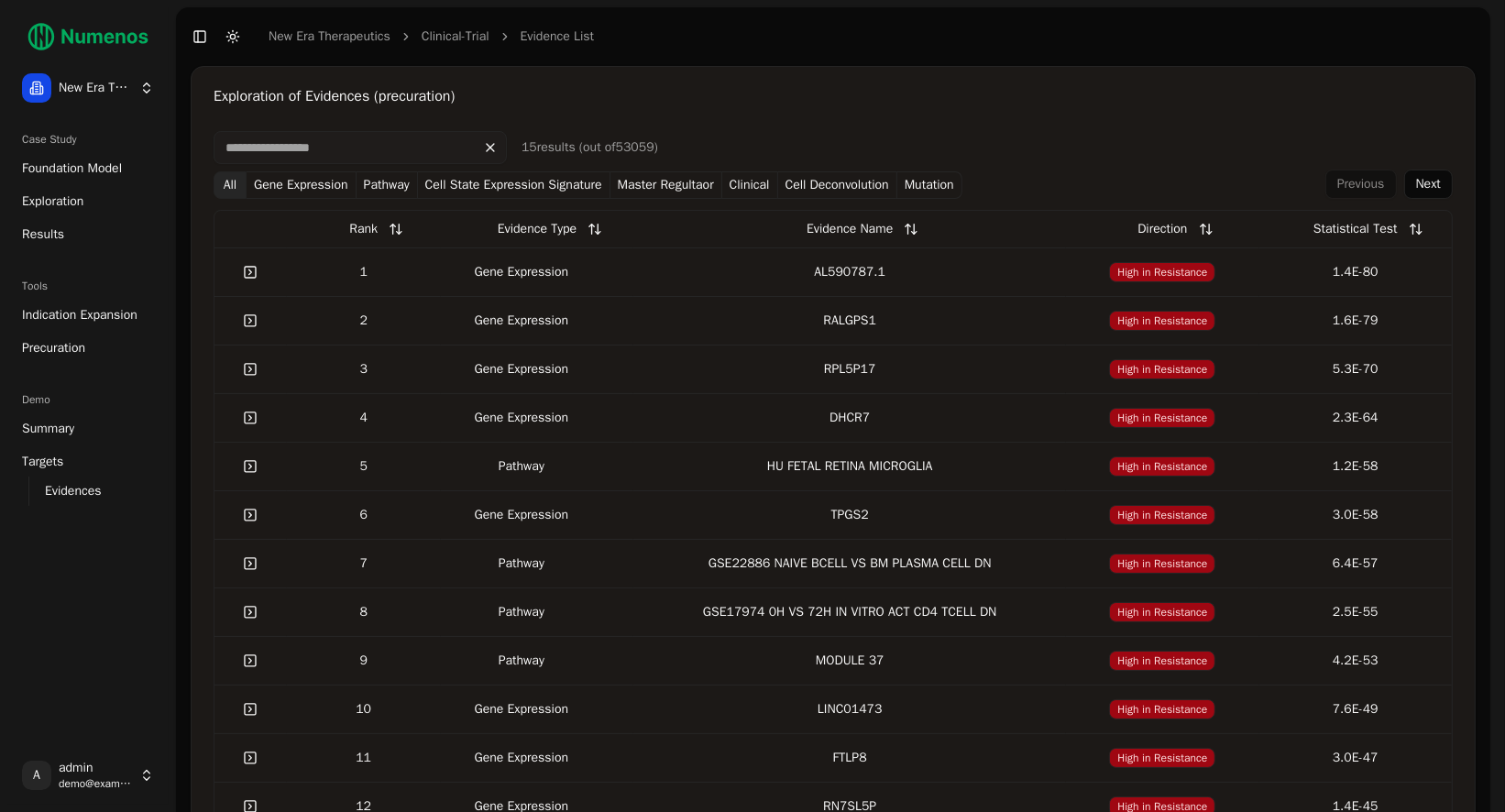 click at bounding box center (360, 148) 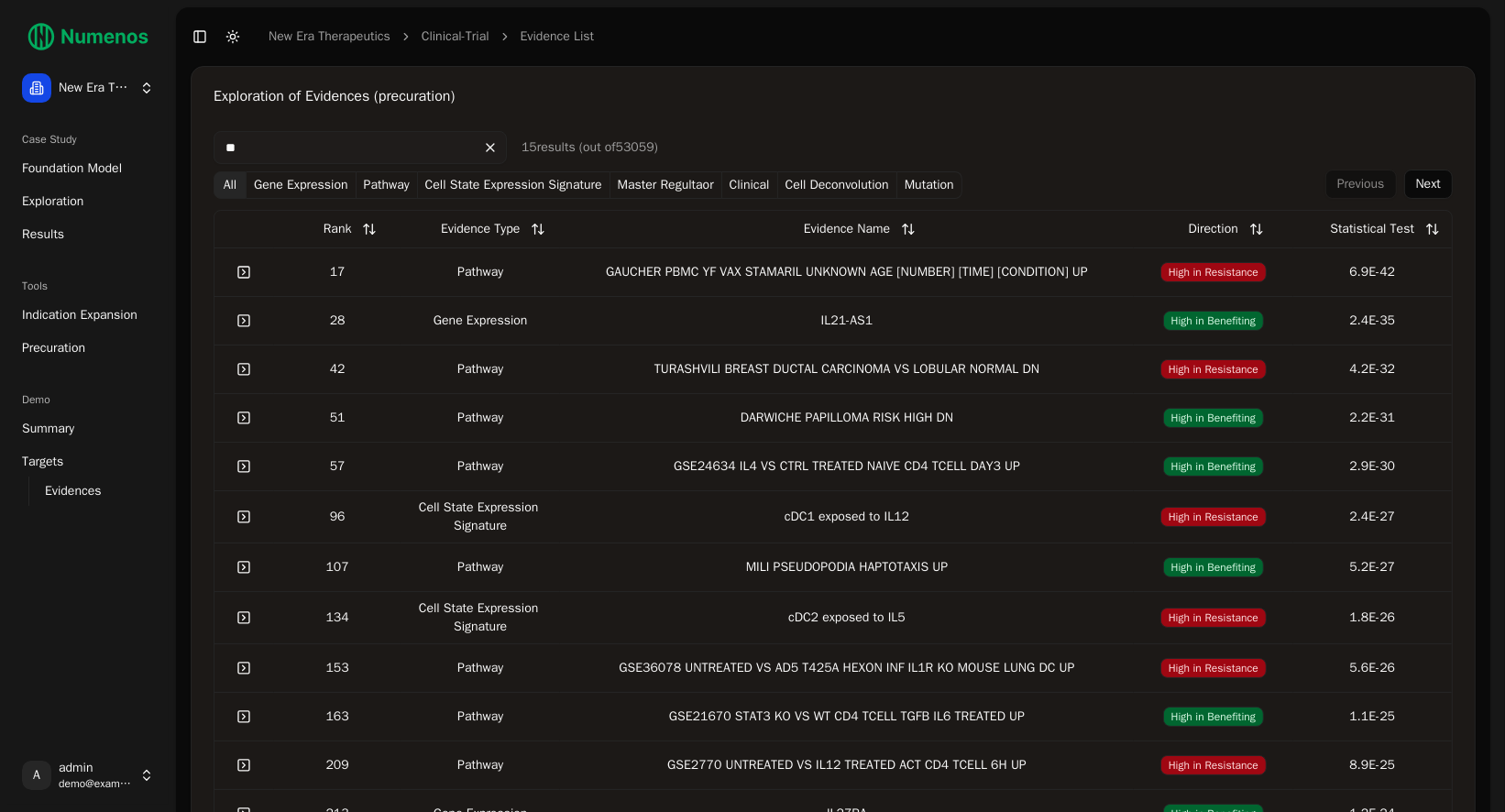 type on "*" 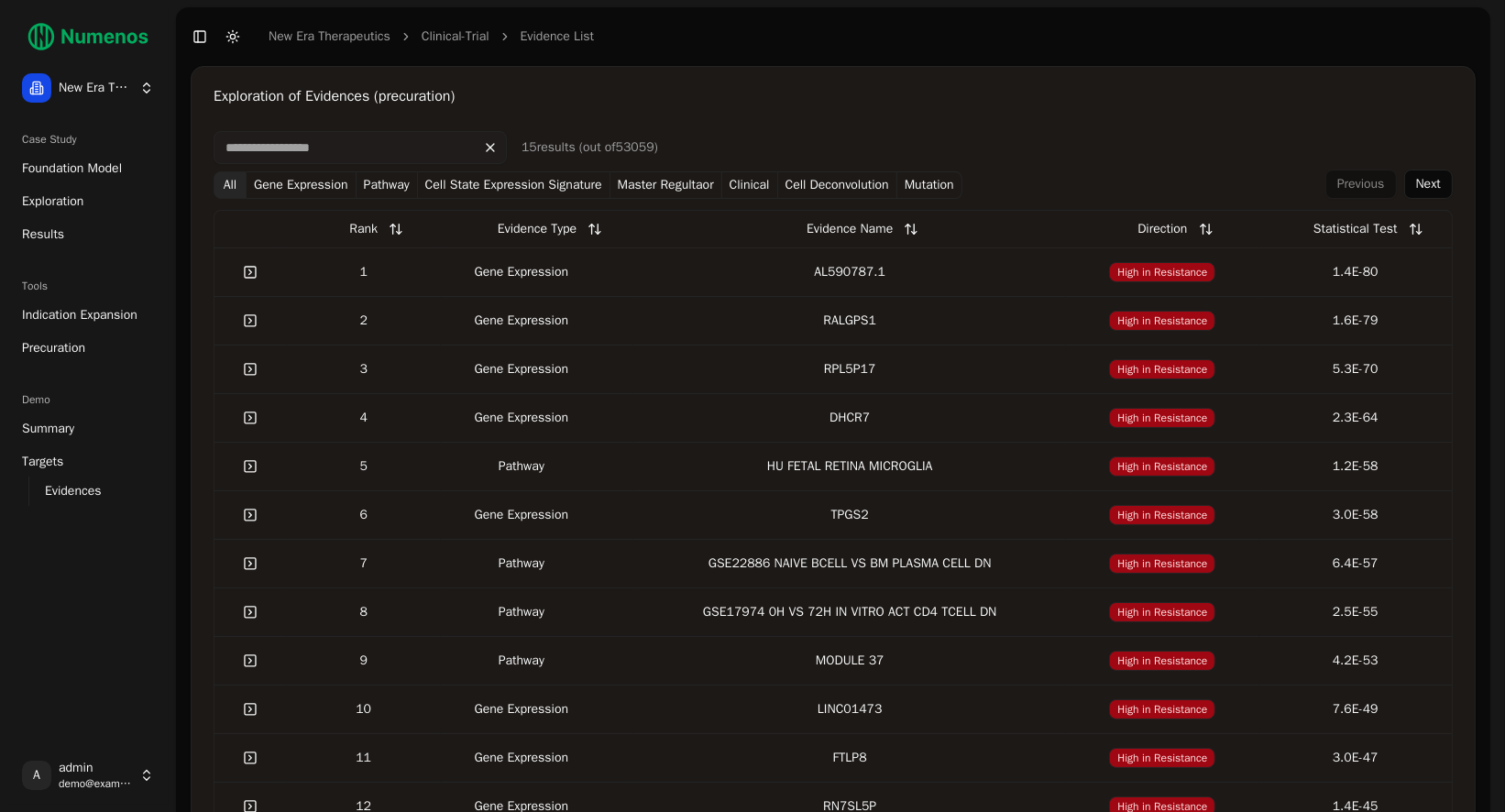 click at bounding box center (360, 148) 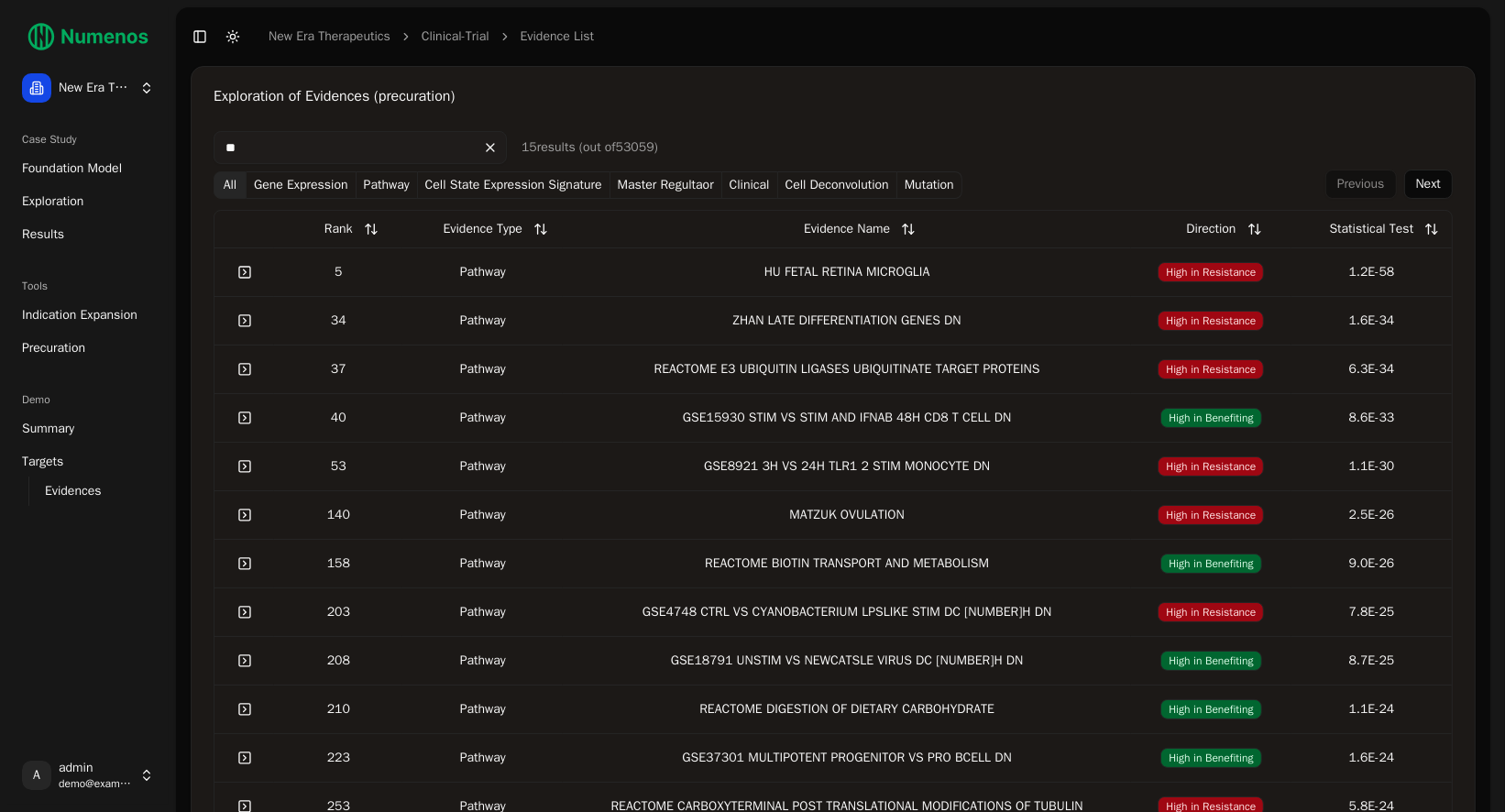 type on "*" 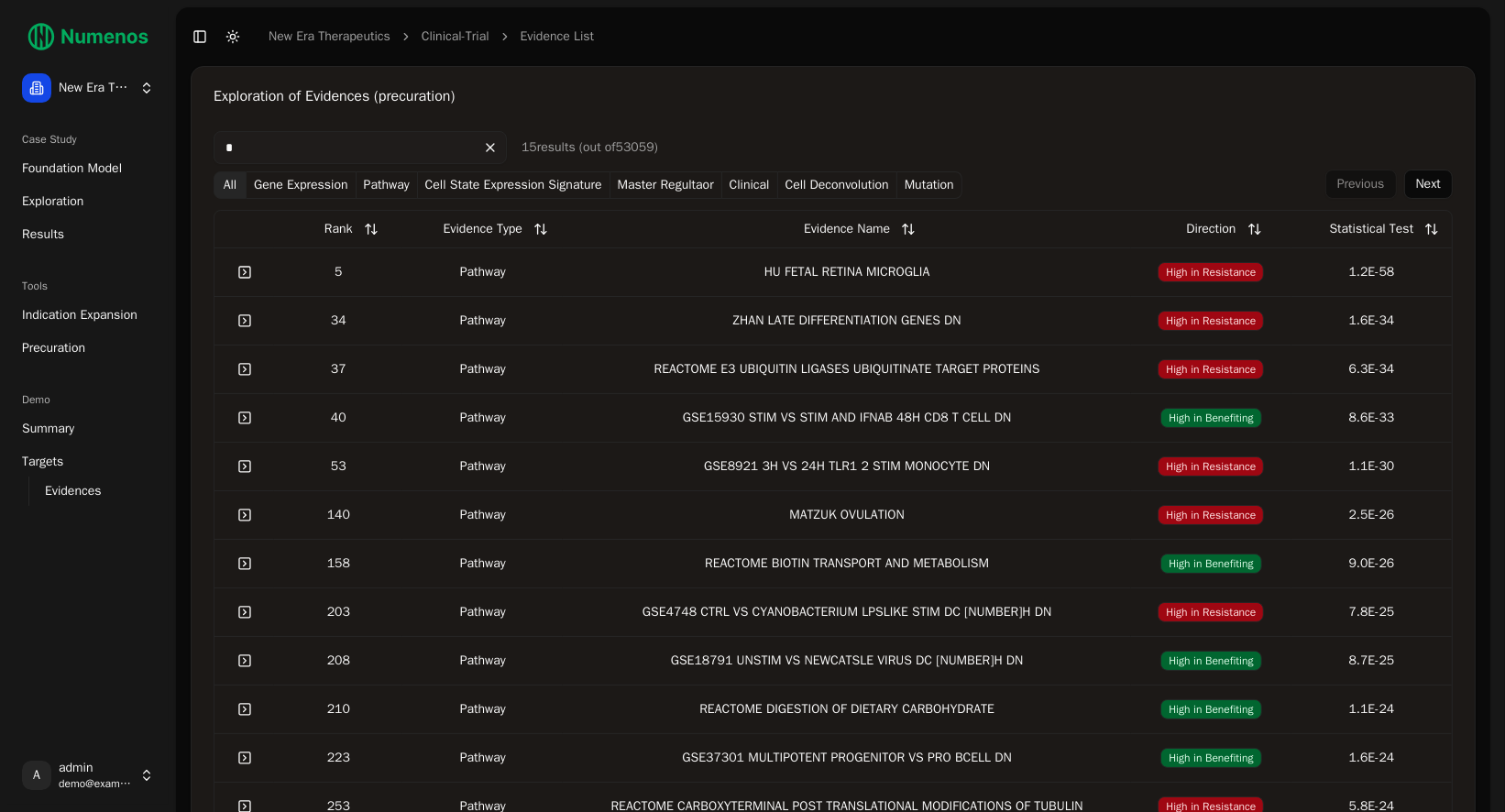 type 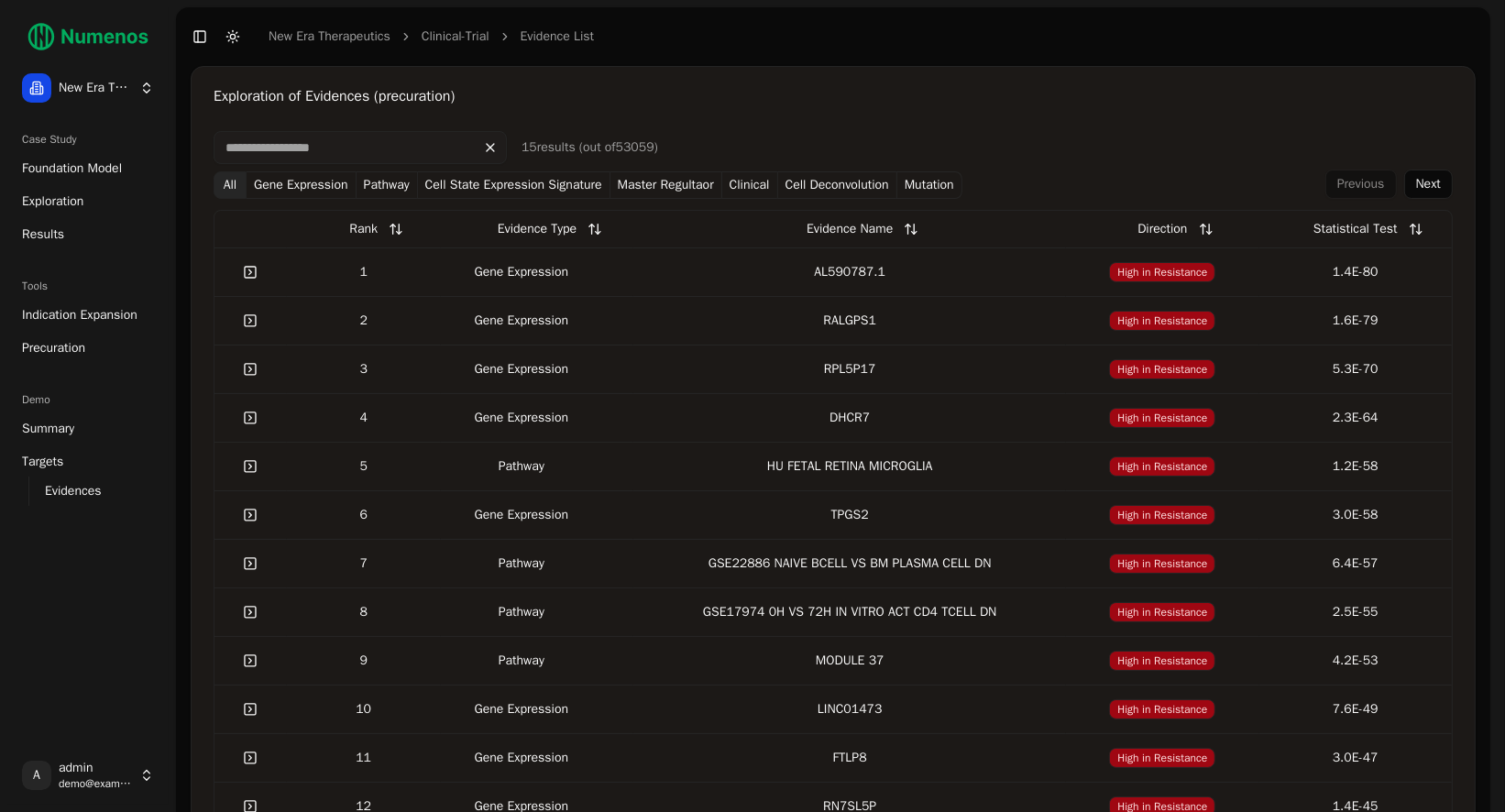 click on "Indication Expansion" at bounding box center (80, 315) 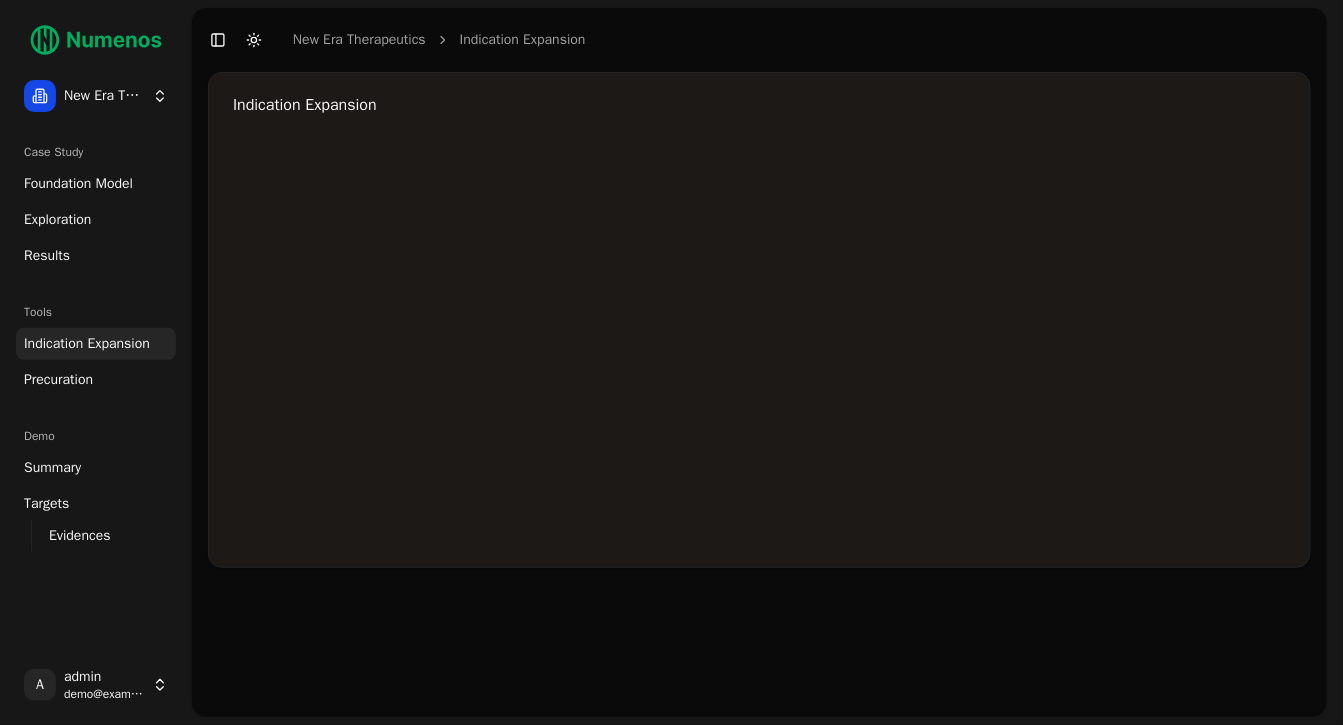 click at bounding box center (833, 343) 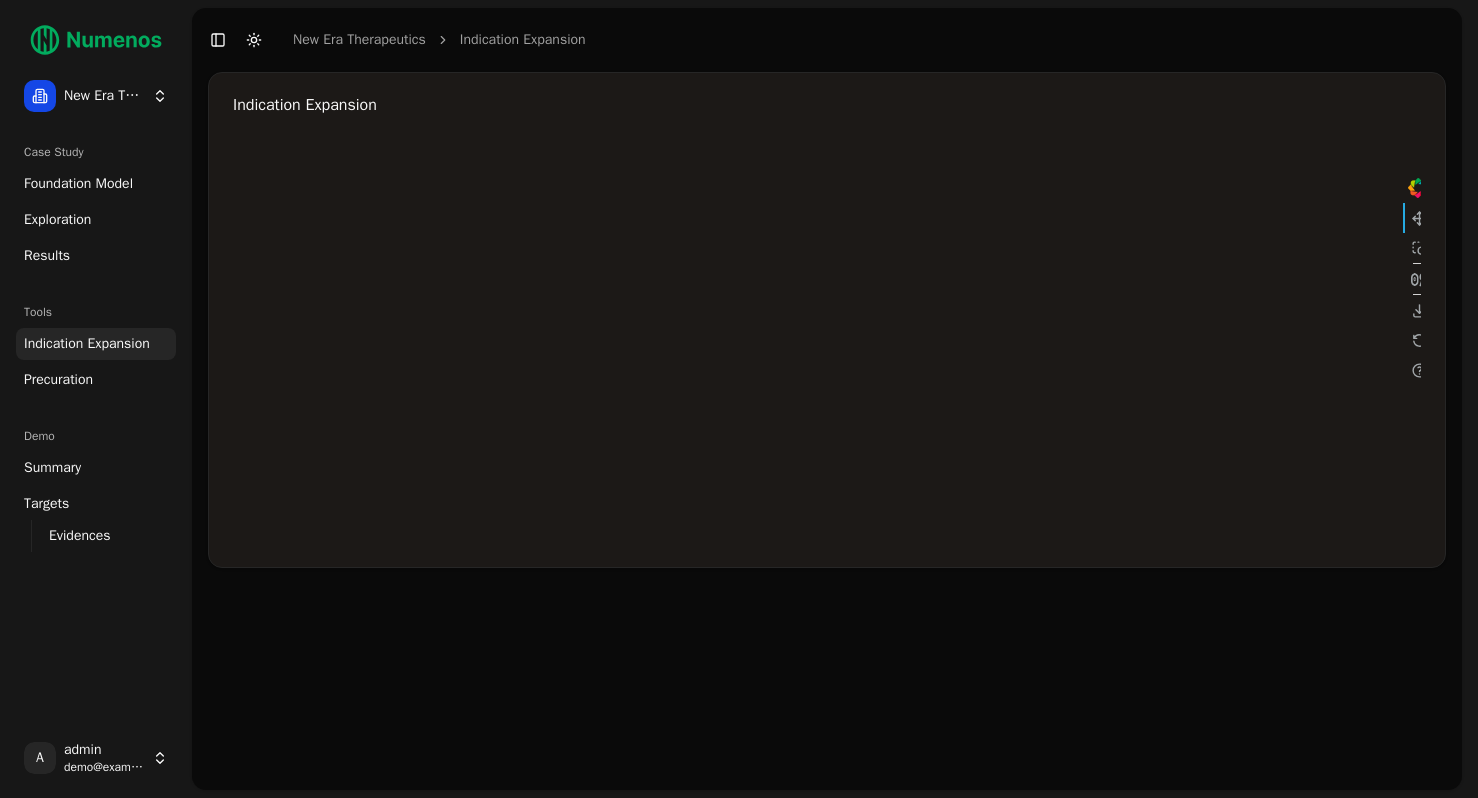 click at bounding box center (833, 343) 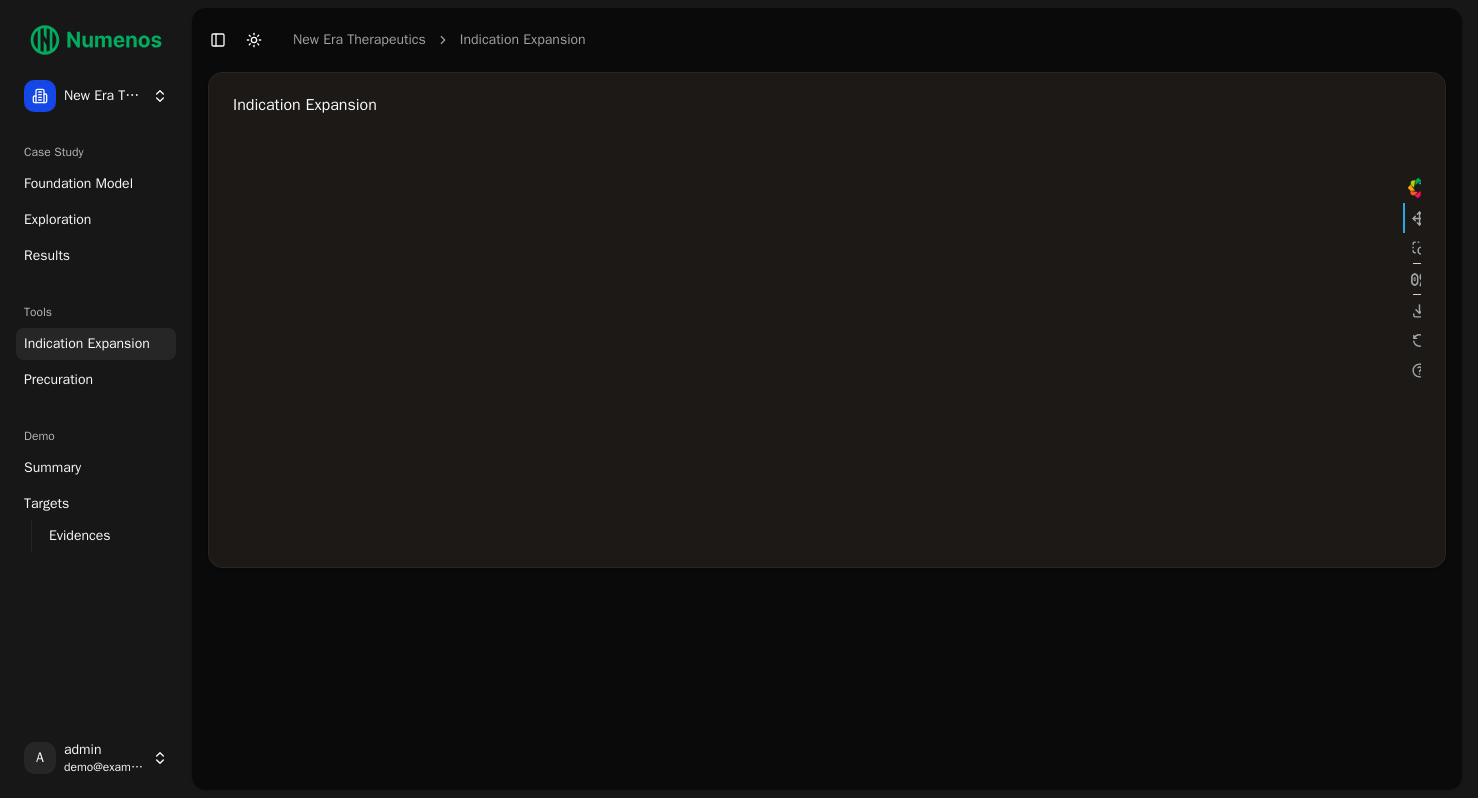 click at bounding box center (833, 343) 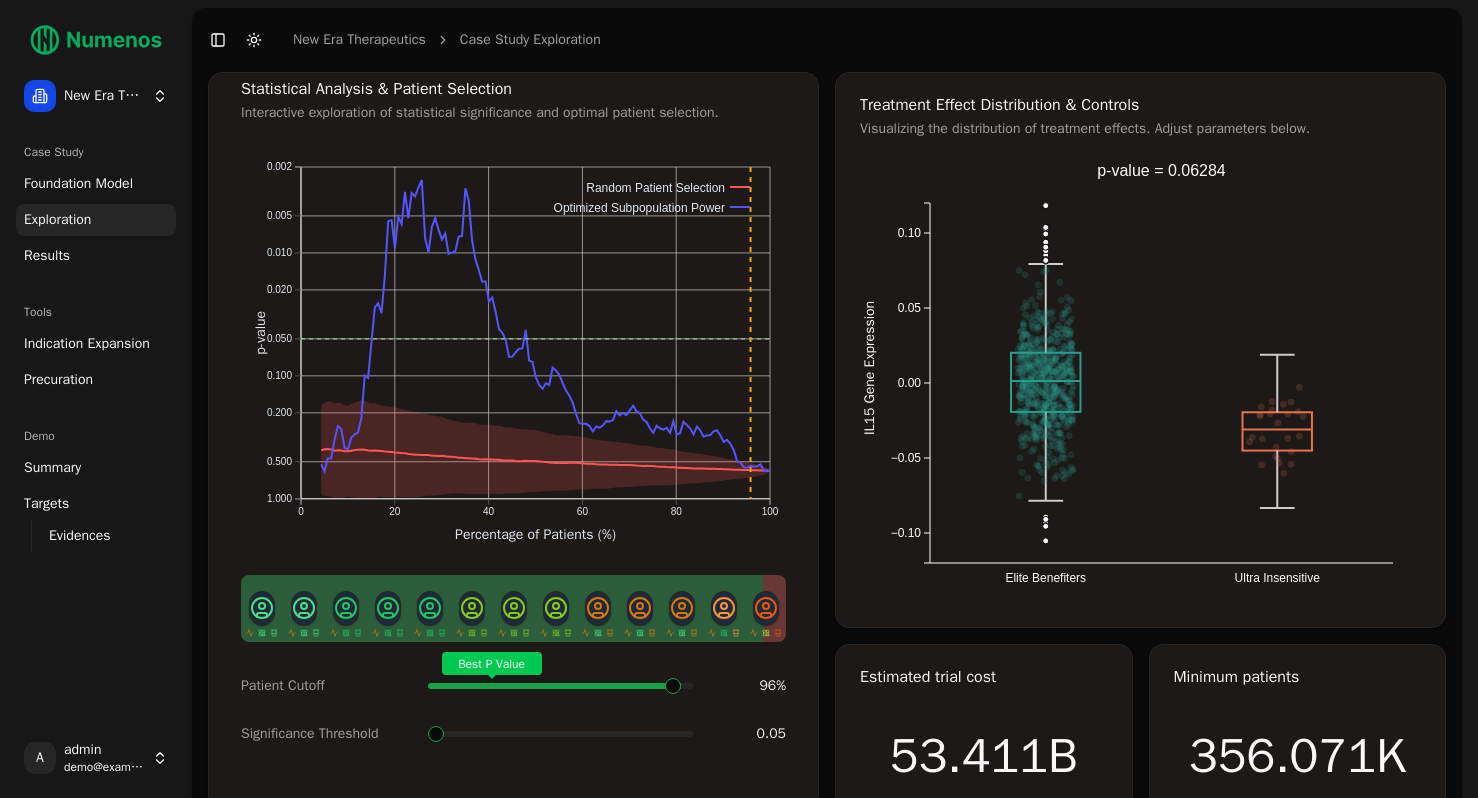 click at bounding box center [685, 686] 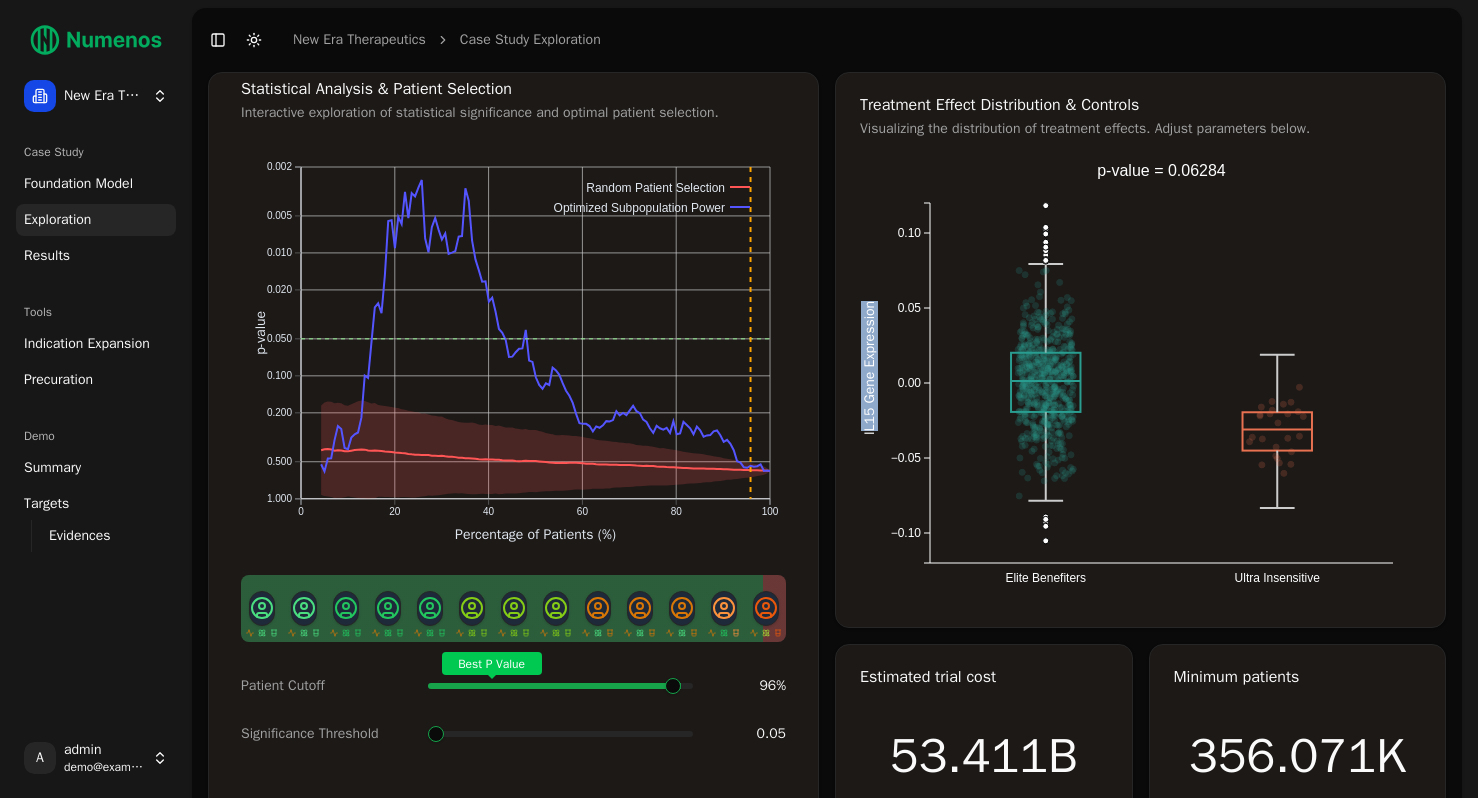 drag, startPoint x: 871, startPoint y: 434, endPoint x: 876, endPoint y: 285, distance: 149.08386 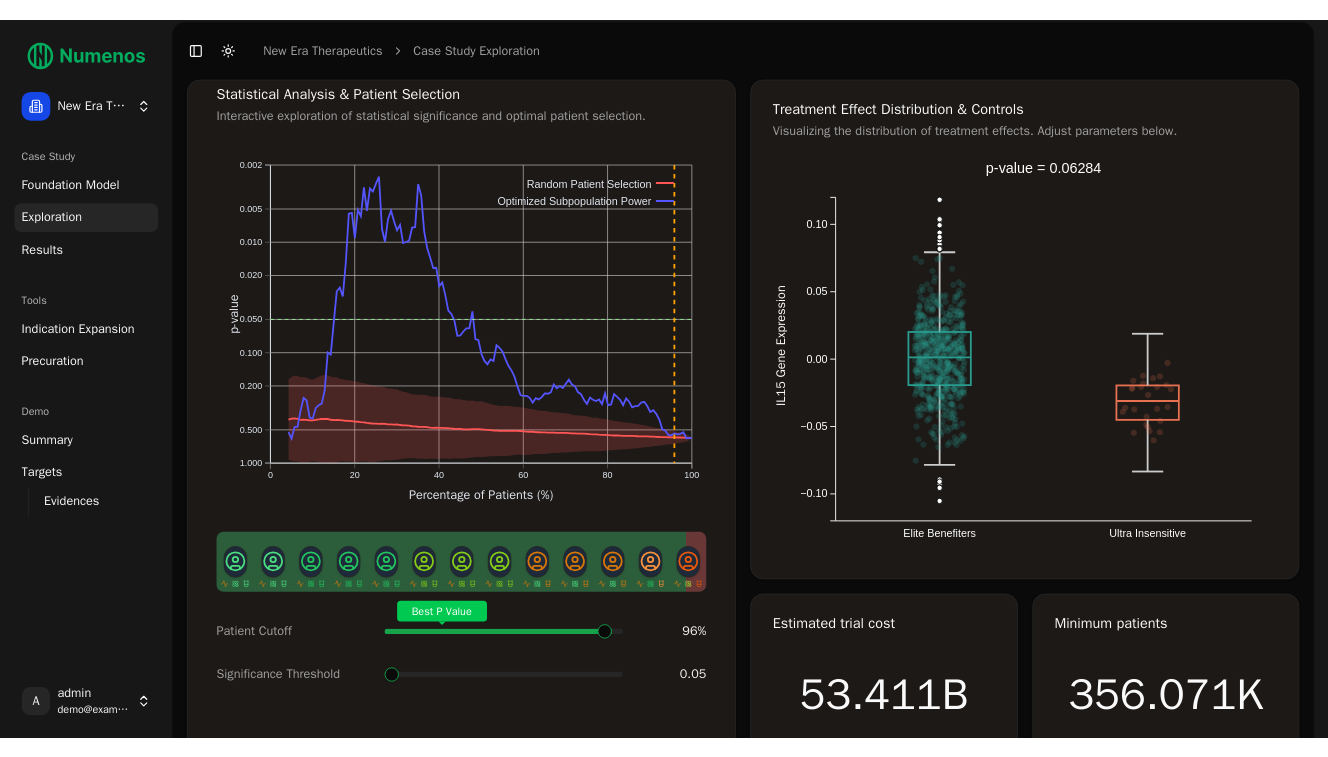 scroll, scrollTop: 2, scrollLeft: 0, axis: vertical 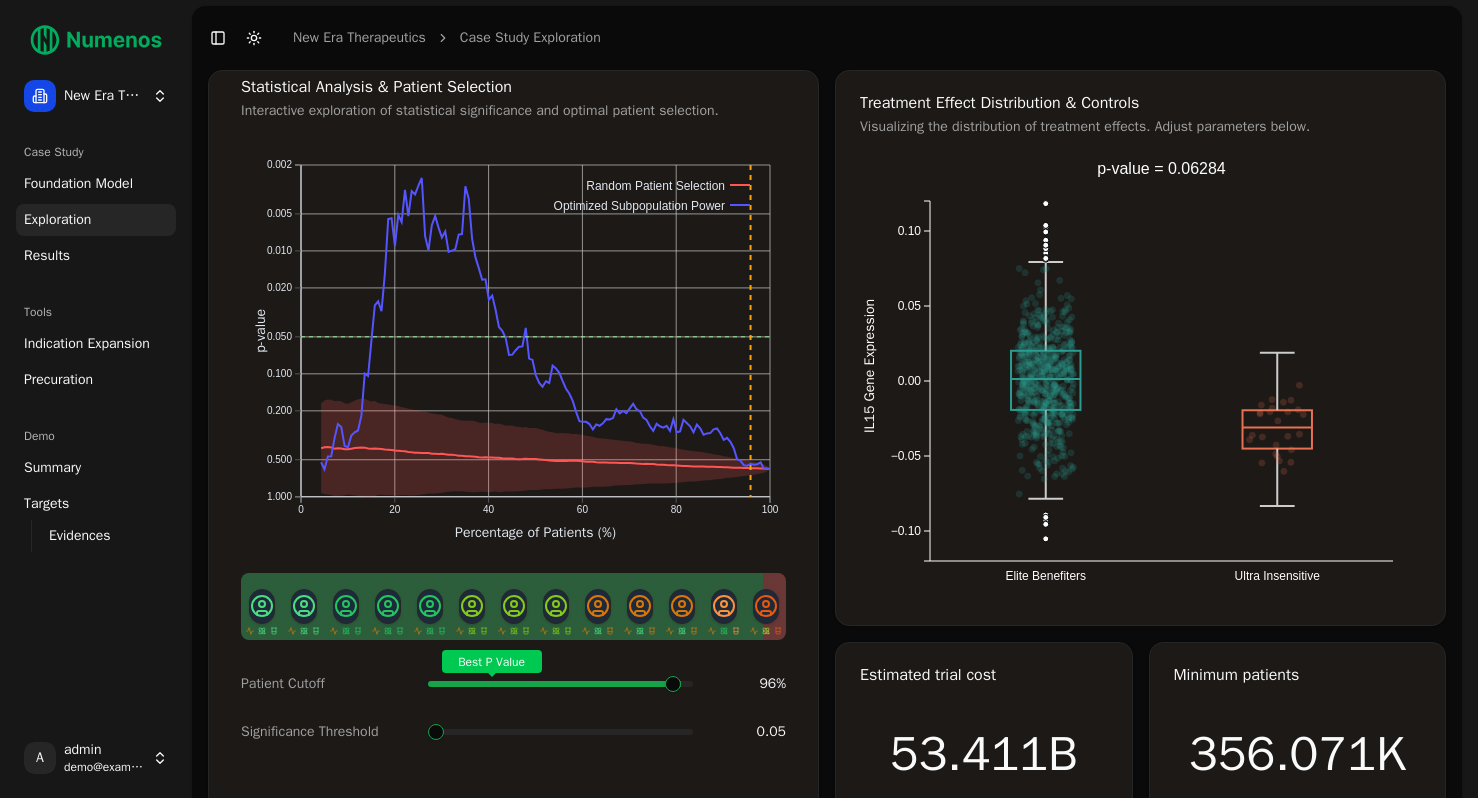 click on "Indication Expansion" at bounding box center (87, 344) 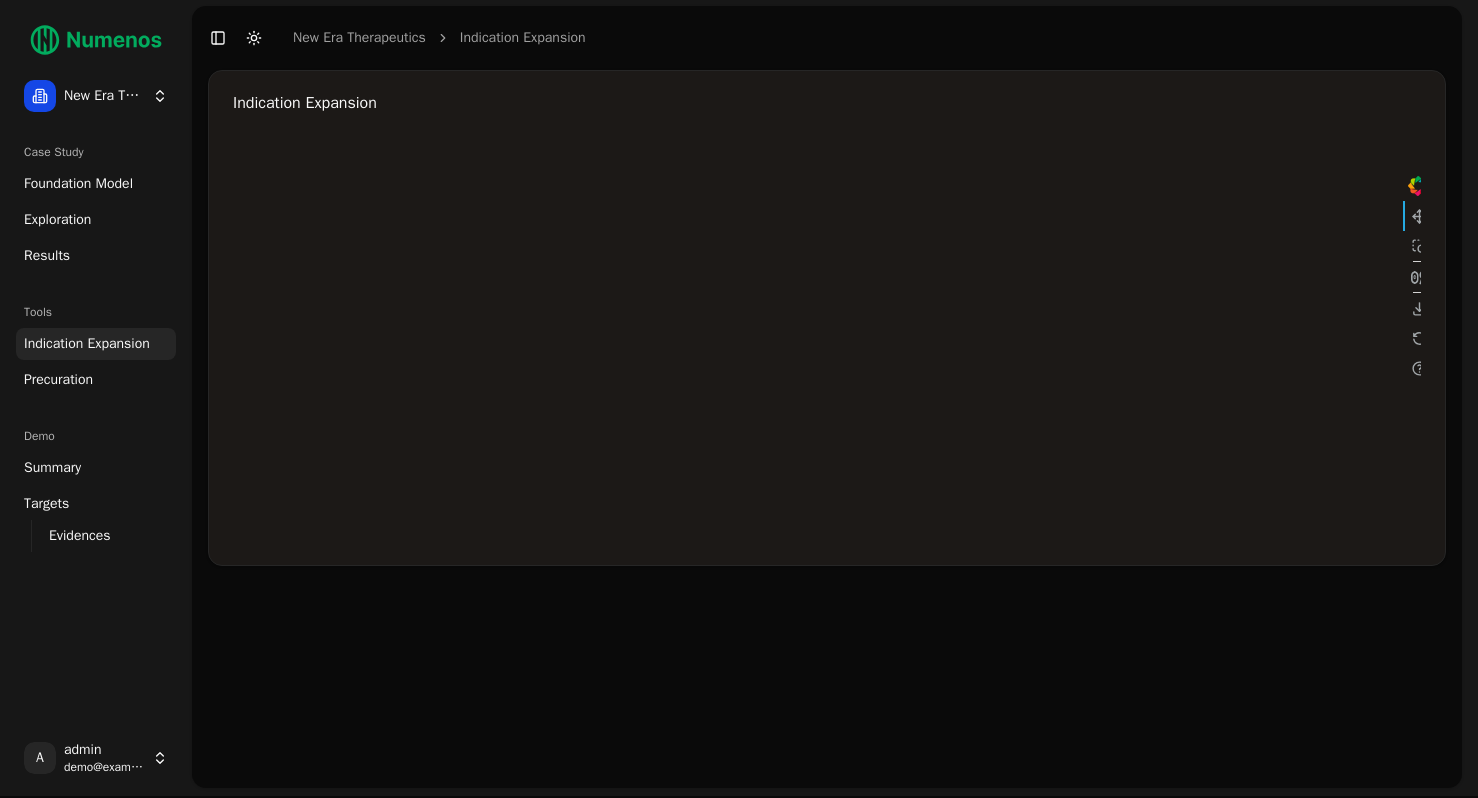 click at bounding box center (833, 341) 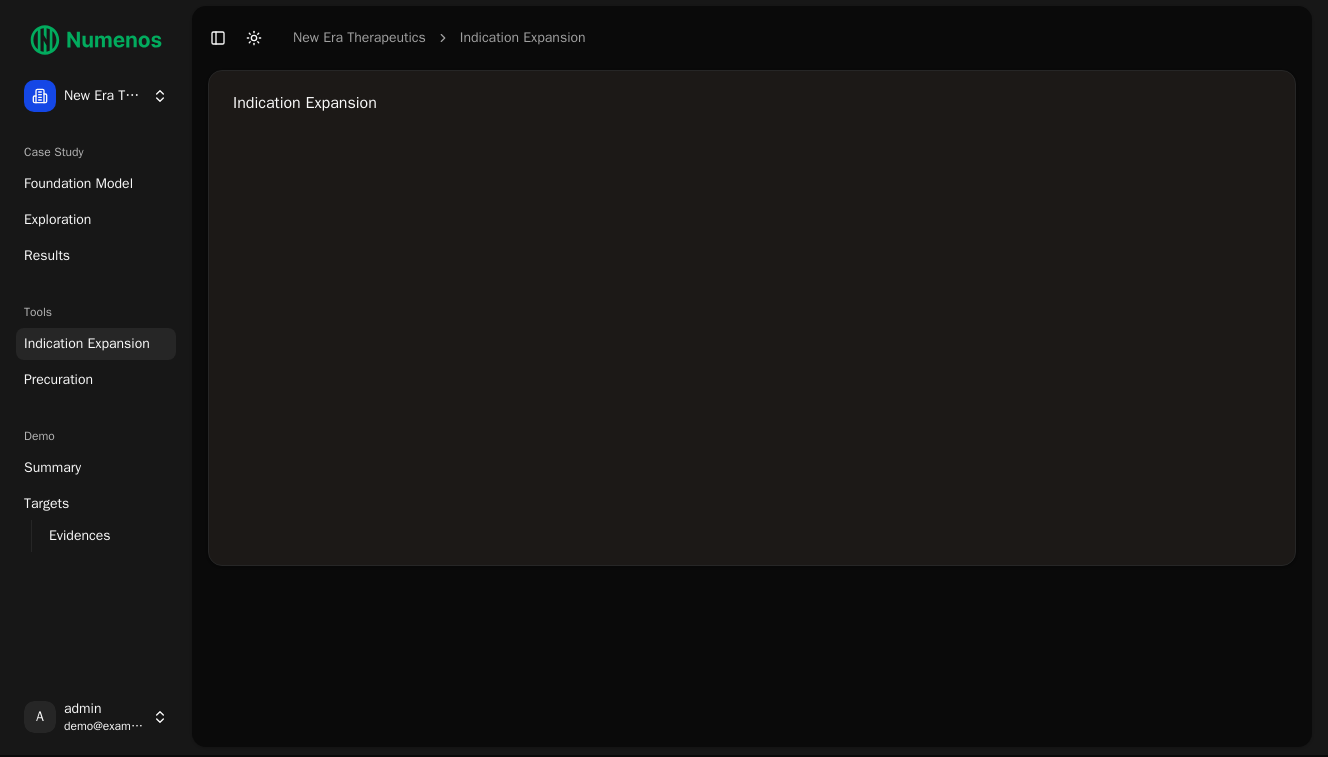 scroll, scrollTop: 22, scrollLeft: 0, axis: vertical 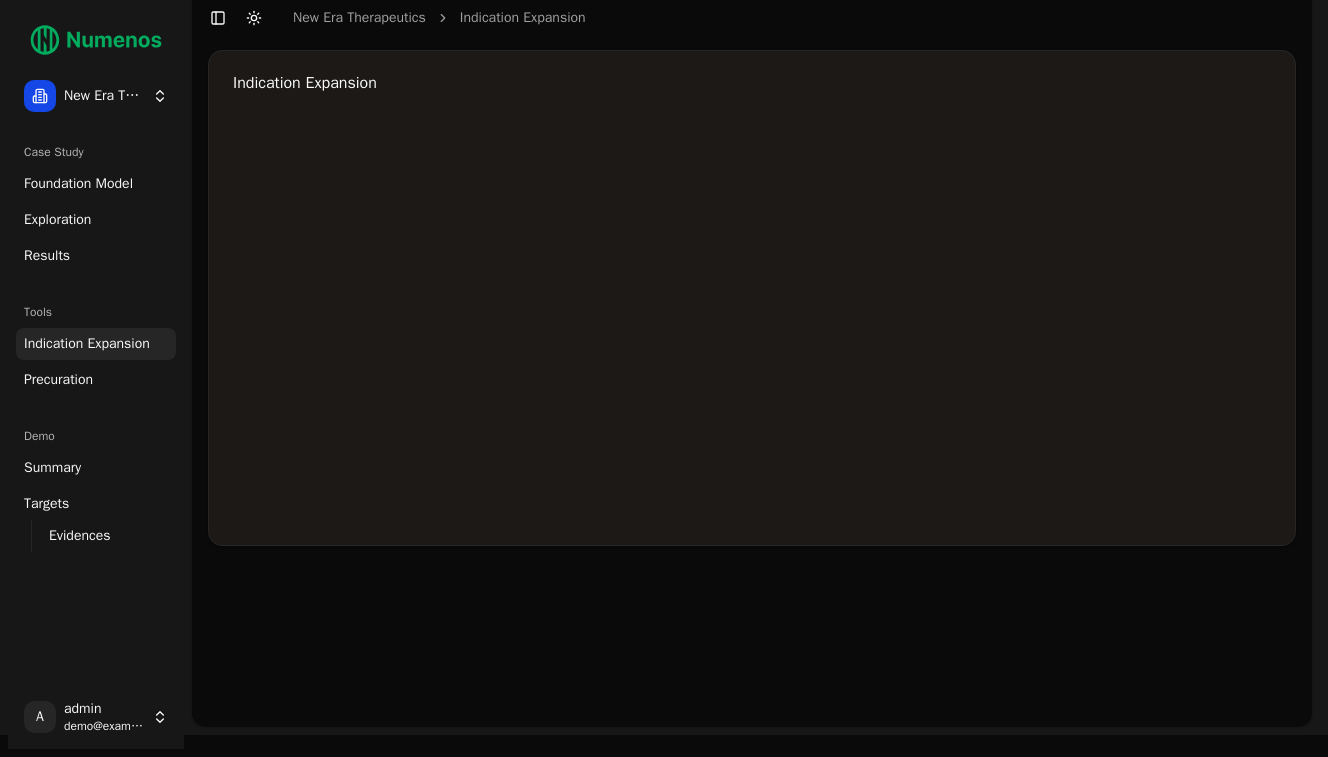click on "Foundation Model" at bounding box center (78, 184) 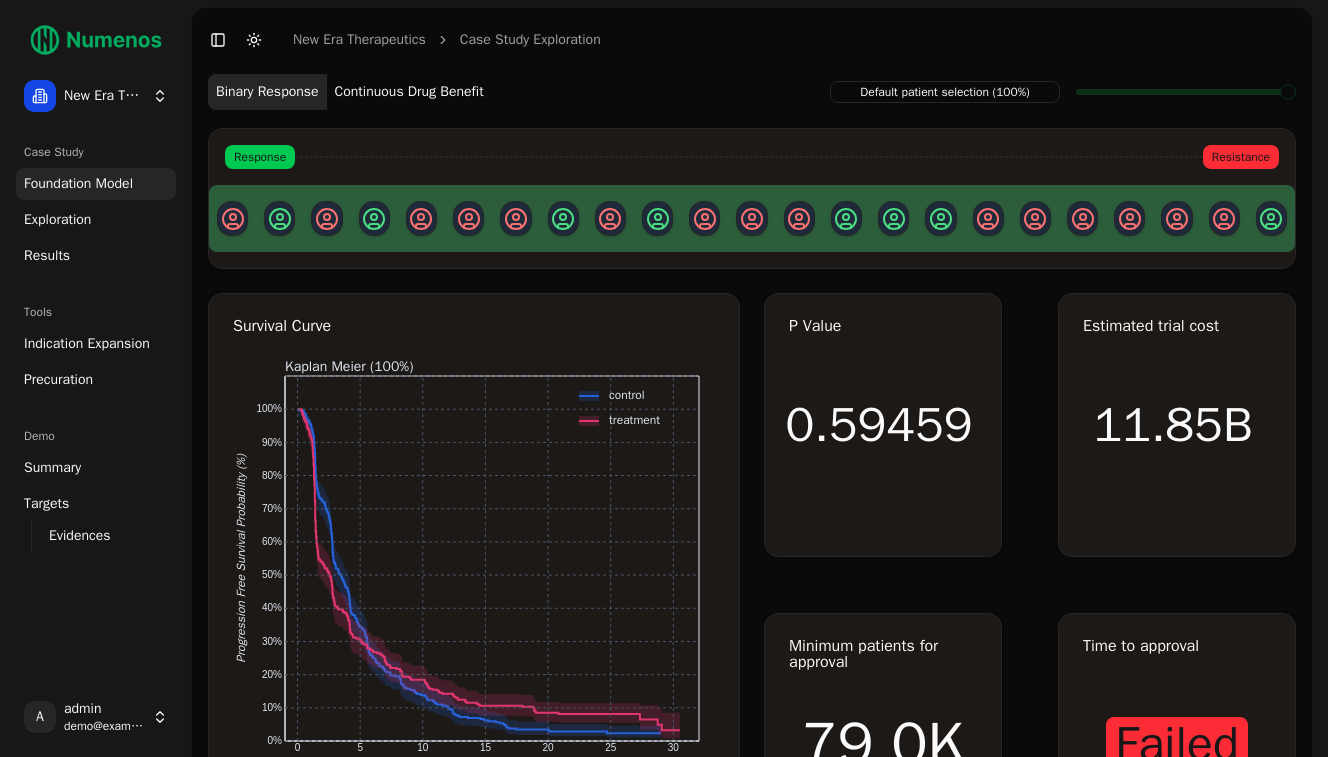 click on "Continuous Drug Benefit" at bounding box center (409, 92) 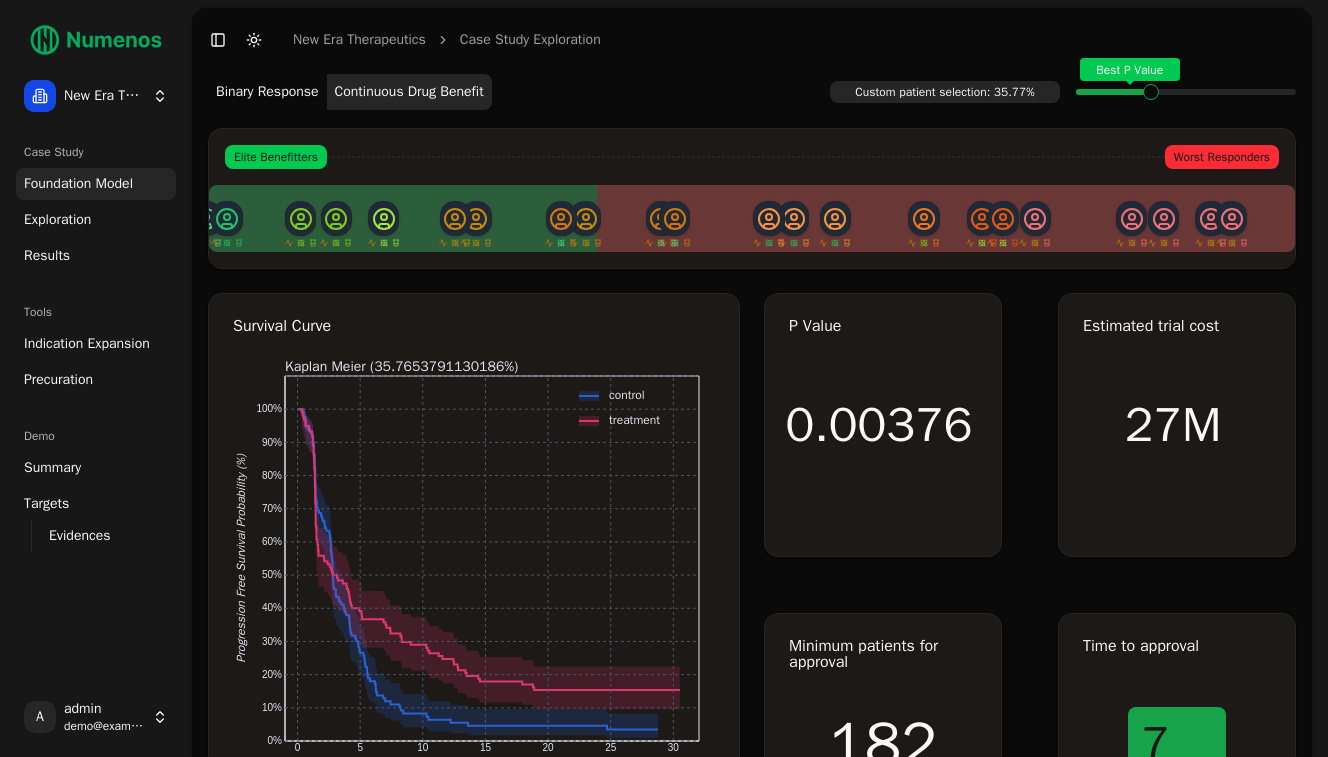 click on "Exploration" at bounding box center [57, 220] 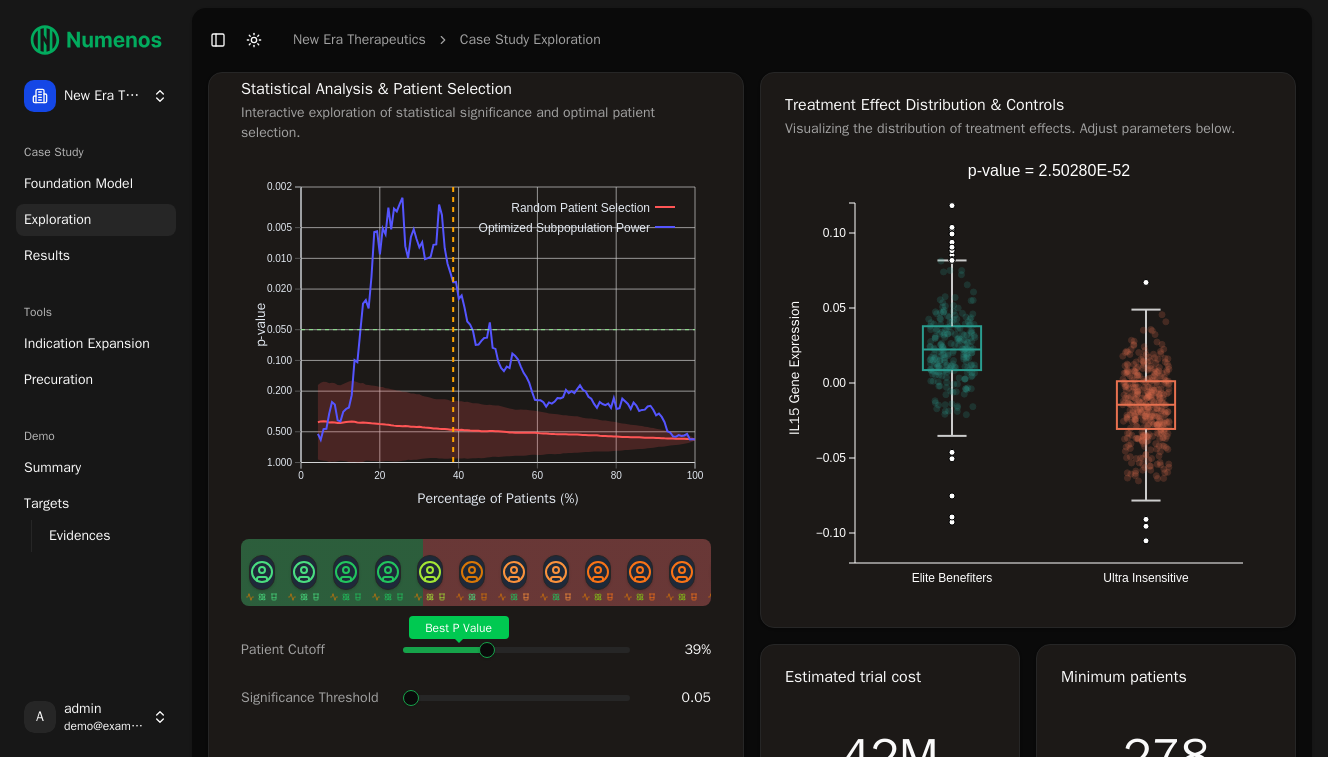 click at bounding box center (620, 650) 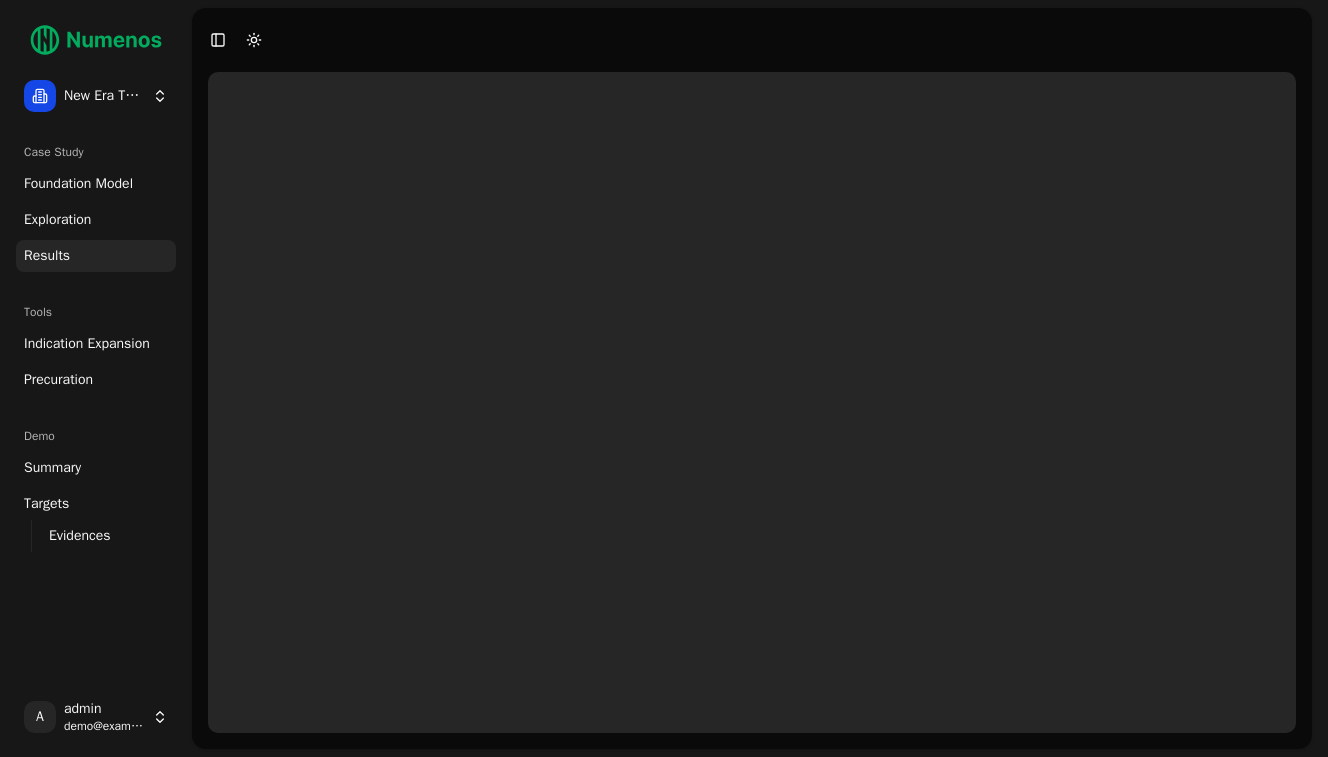 click on "Indication Expansion" at bounding box center (87, 344) 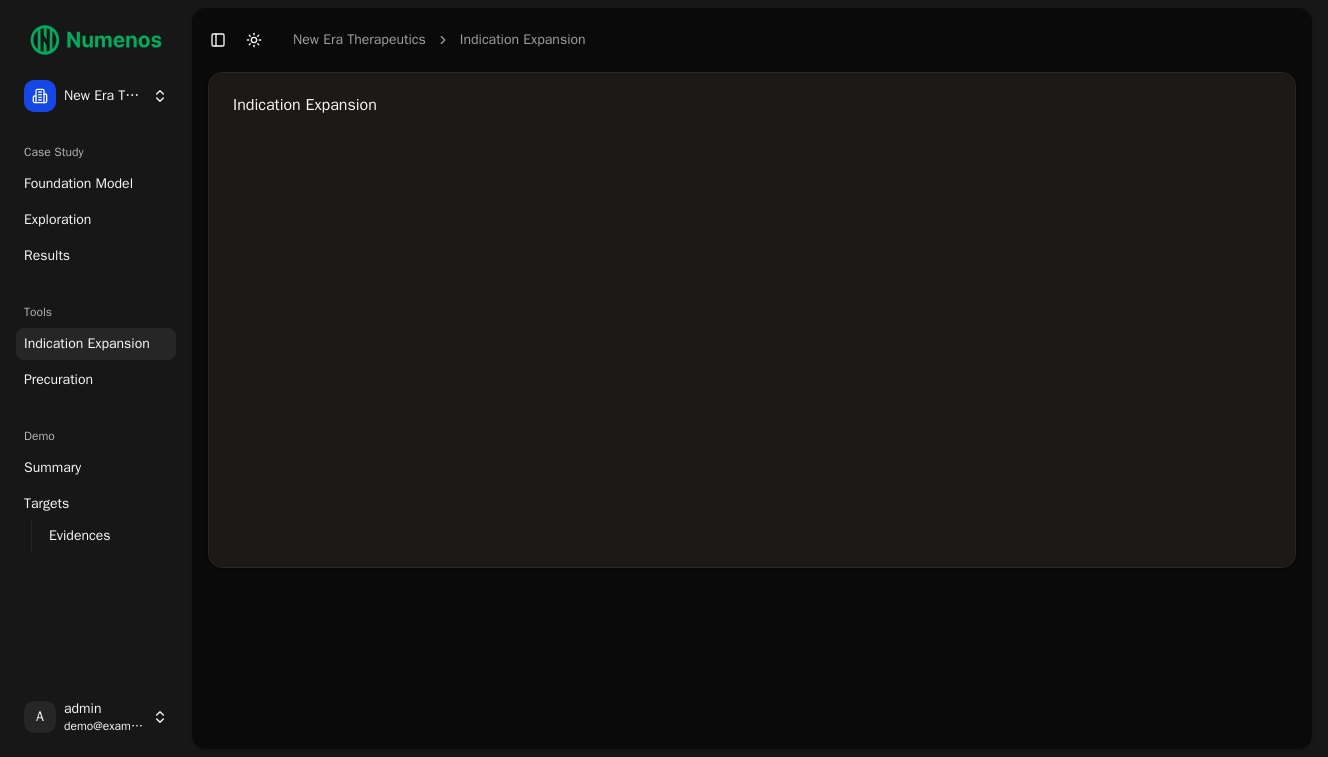 click at bounding box center [833, 343] 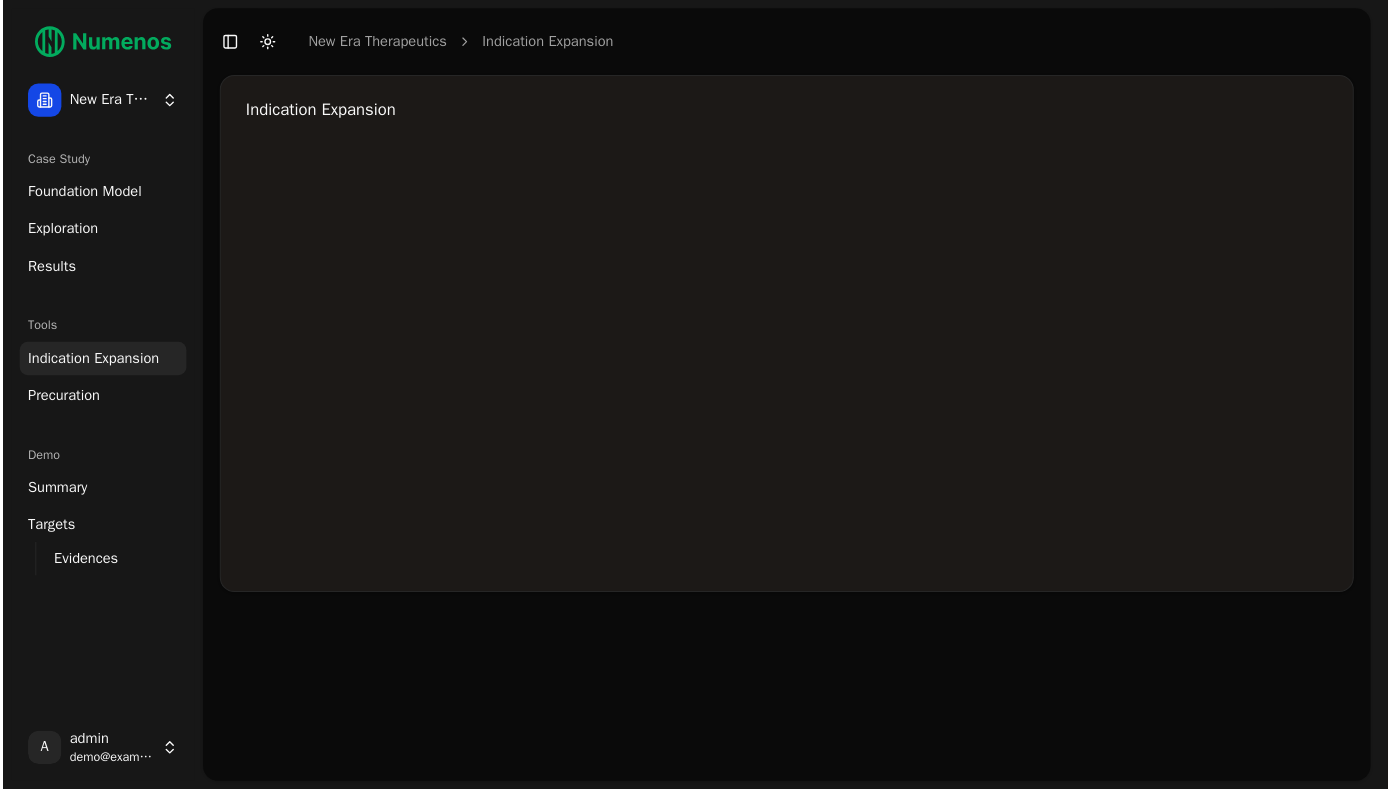 scroll, scrollTop: 22, scrollLeft: 0, axis: vertical 